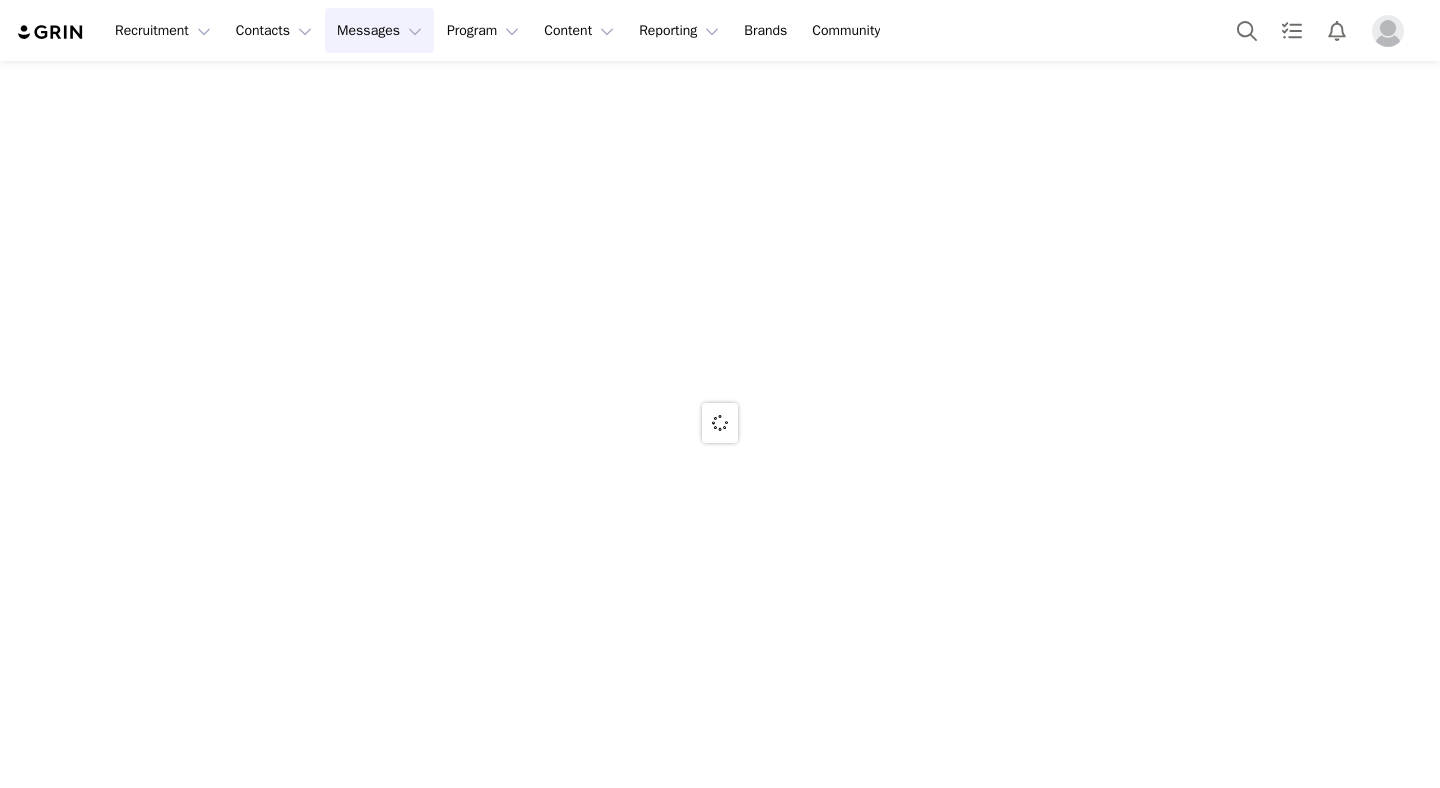 scroll, scrollTop: 0, scrollLeft: 0, axis: both 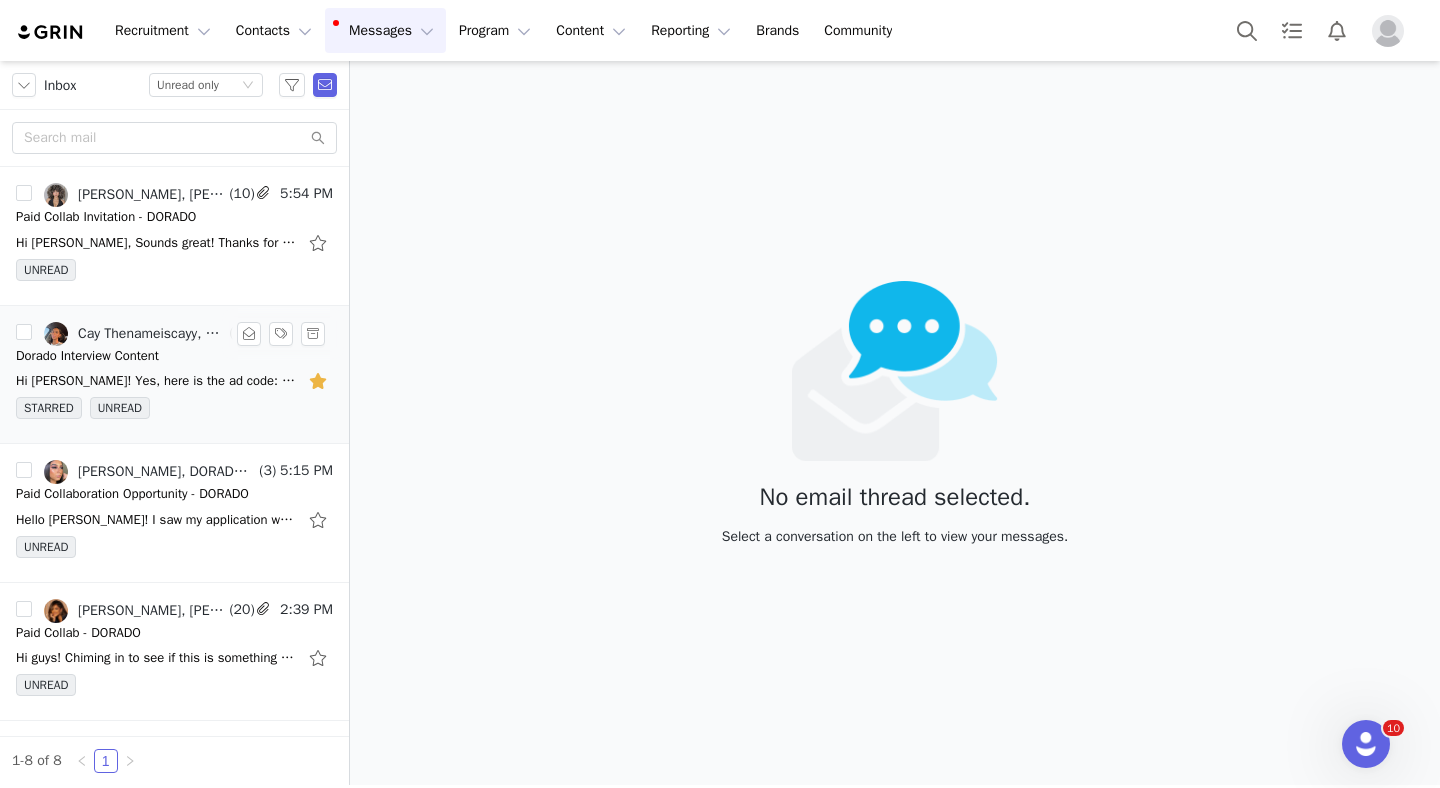 click on "Hi Jeanette! Yes, here is the ad code: #Ek3kvkoYnXuo4bLtmpAnNsKvzFUSZ8FY6NQCX8eDUAeJln4IXloXpQiE7ikCk+U= On Jul 9, 2025, at 2:22 PM, DORADO | Partners <partner@doradofashion.com> wrote: ﻿ Hi Cay," at bounding box center (156, 381) 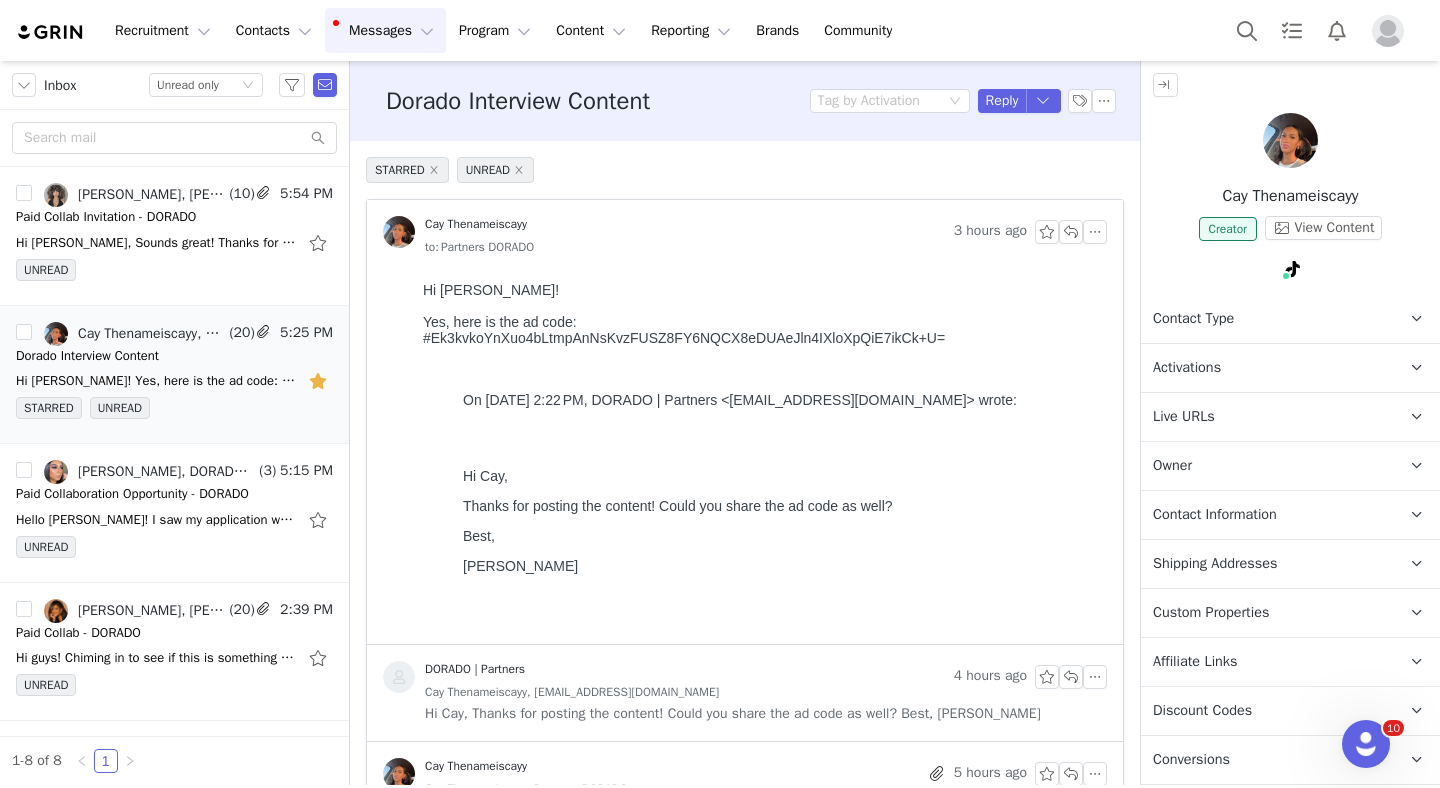 scroll, scrollTop: 0, scrollLeft: 0, axis: both 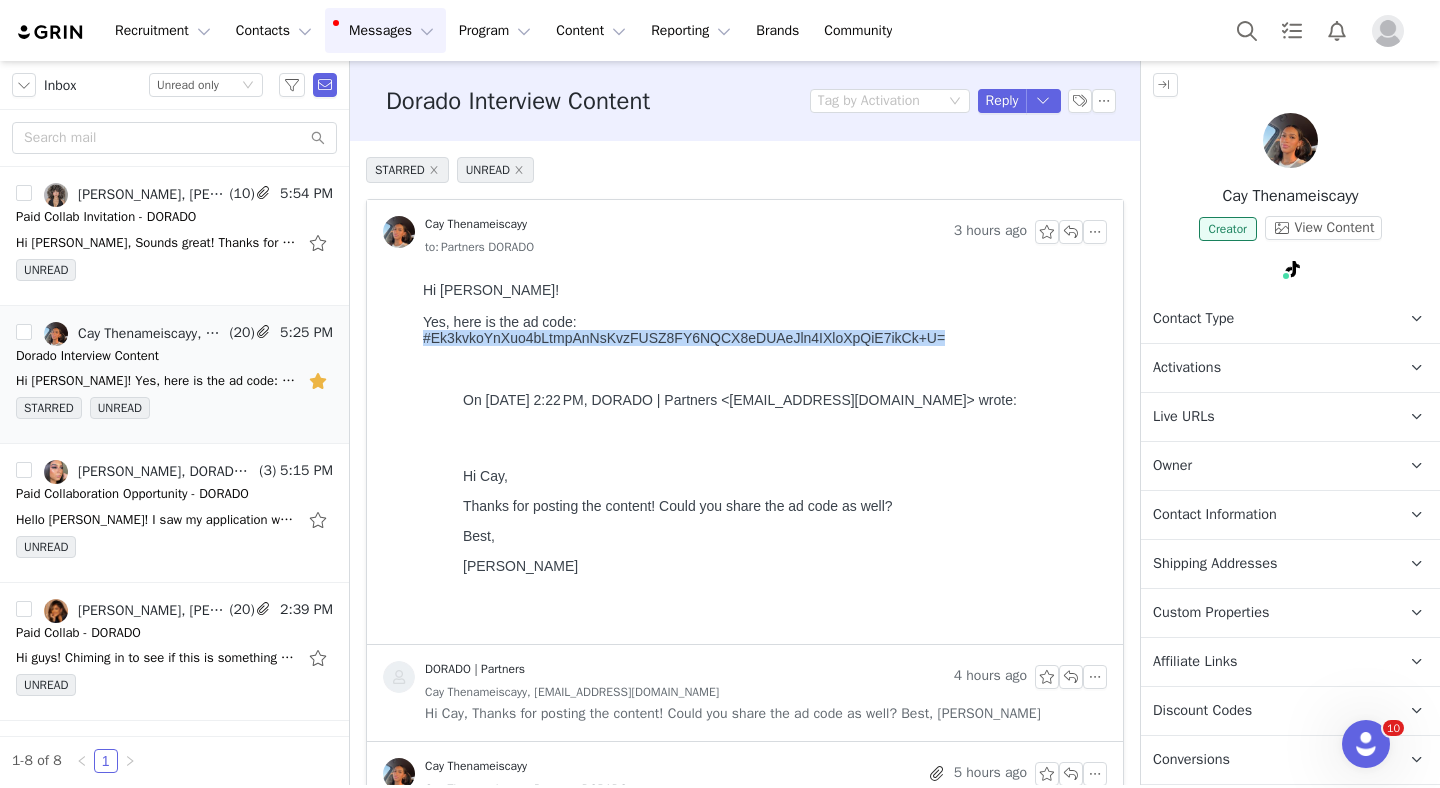 drag, startPoint x: 1103, startPoint y: 323, endPoint x: 580, endPoint y: 325, distance: 523.00385 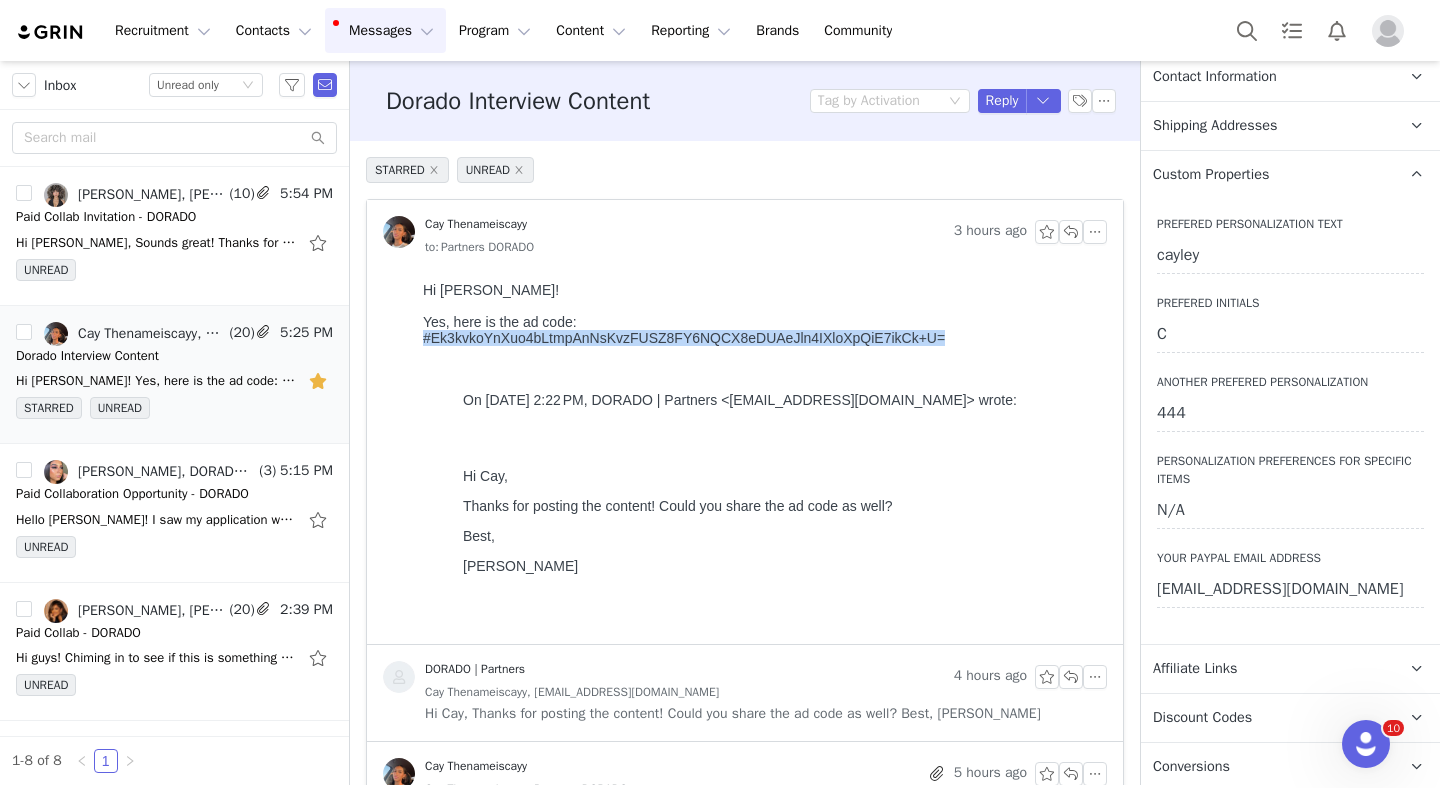 scroll, scrollTop: 503, scrollLeft: 0, axis: vertical 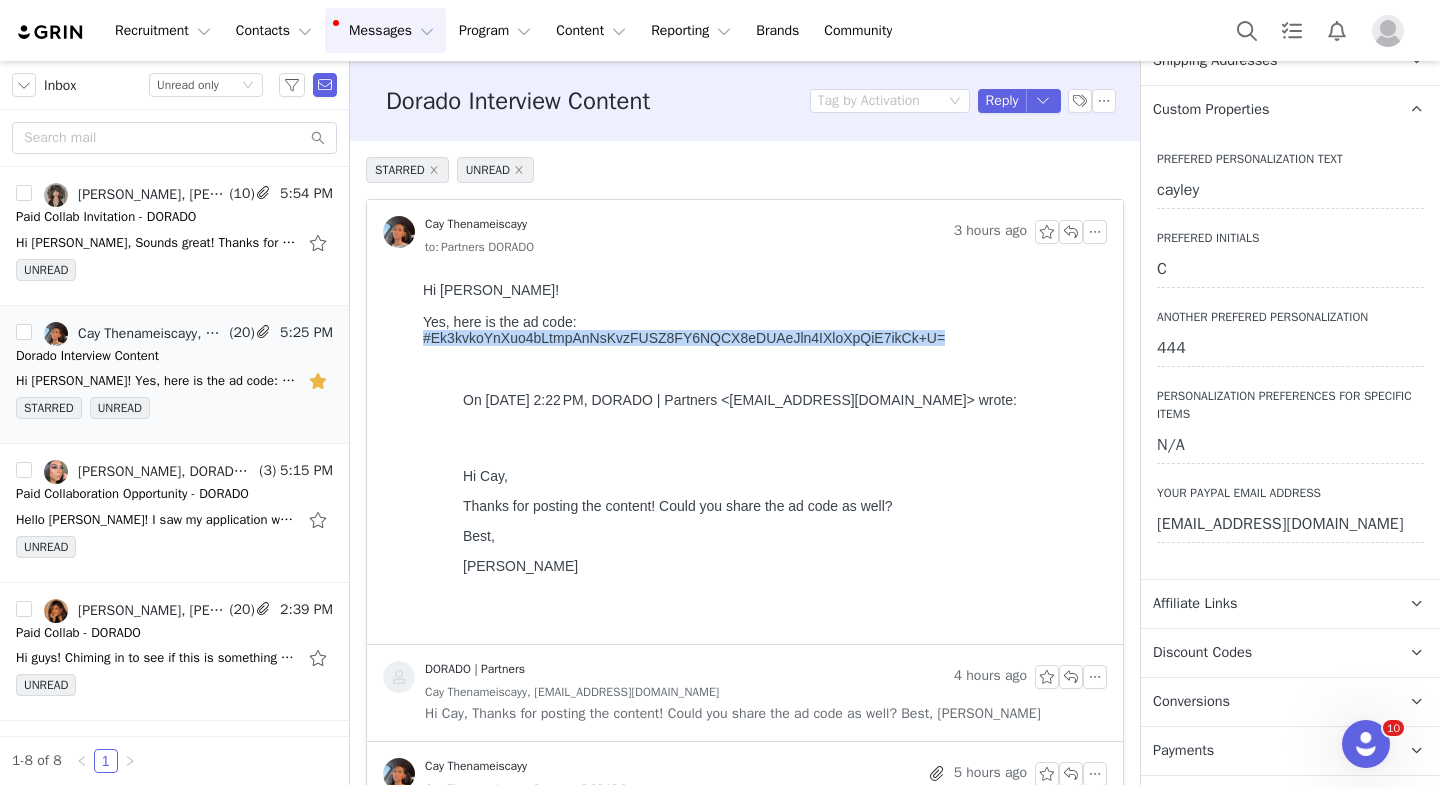 click on "cayleymarie4@icloud.com" at bounding box center (1290, 525) 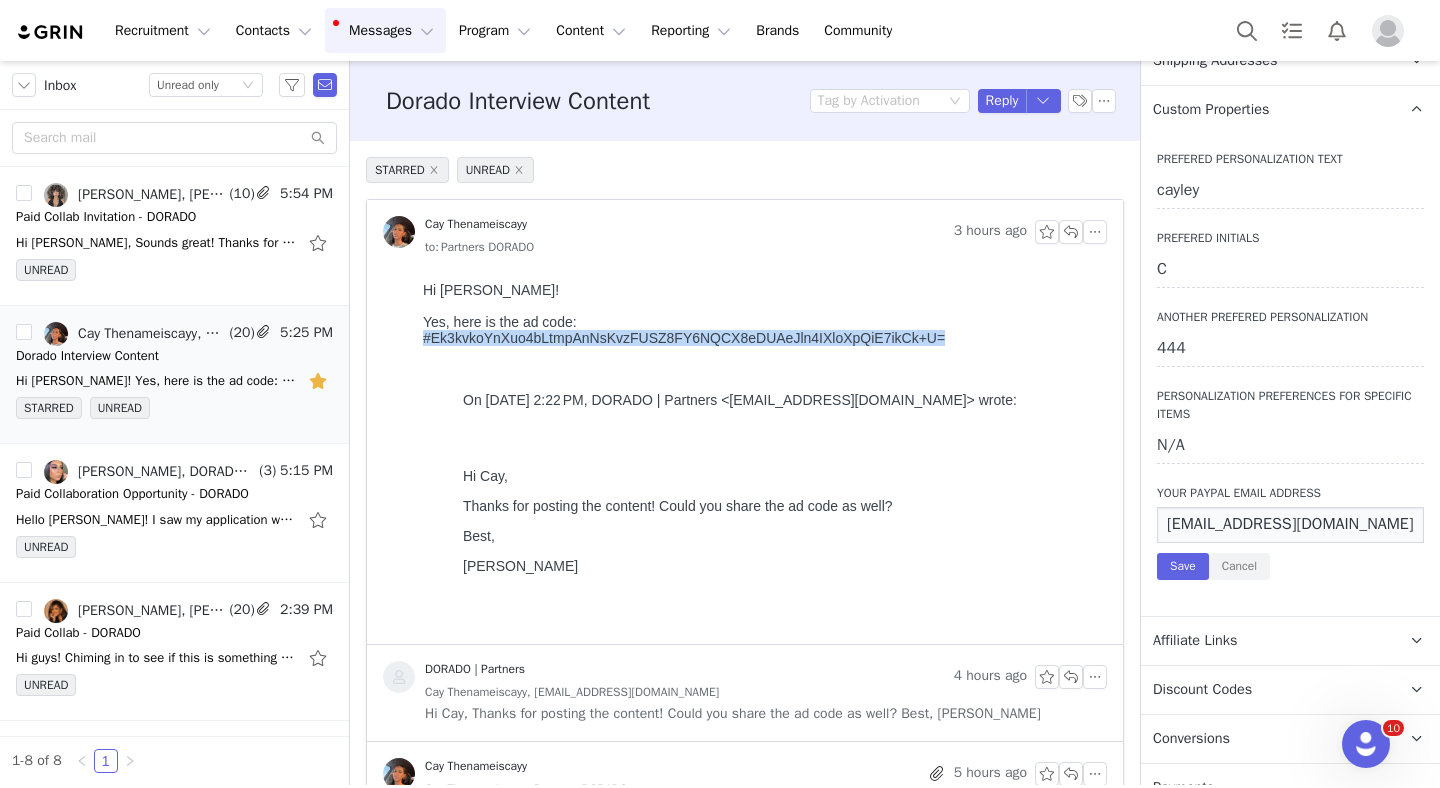 drag, startPoint x: 1780, startPoint y: 797, endPoint x: 1014, endPoint y: 524, distance: 813.19434 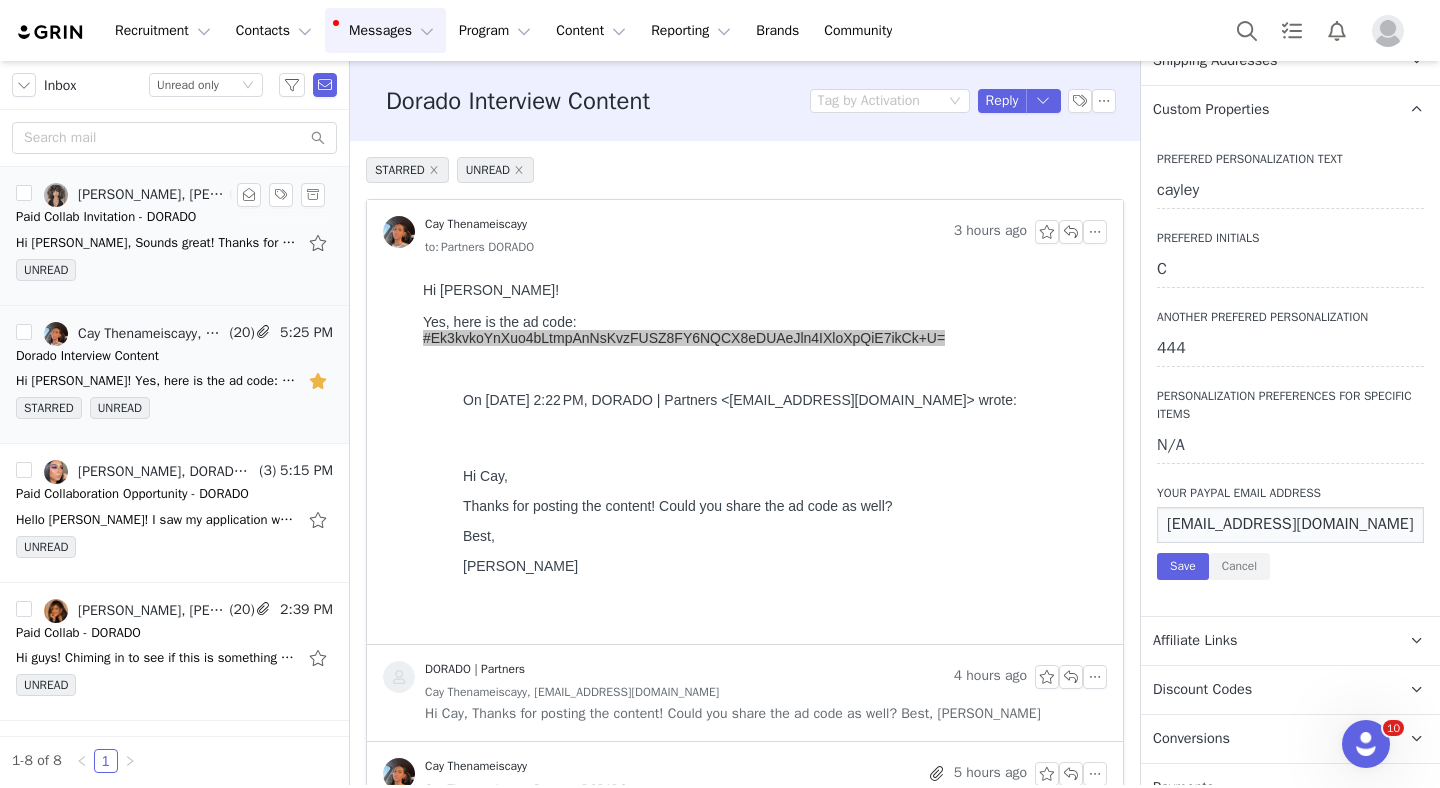 click on "Hi Jeanette, Sounds great! Thanks for the update. Best regards, On Wed, Jul 9, 2025 at 2:20 PM DORADO | Partners <partner@doradofashion.com> wrote: Hi Daisy, Thank you! There's no set" at bounding box center (156, 243) 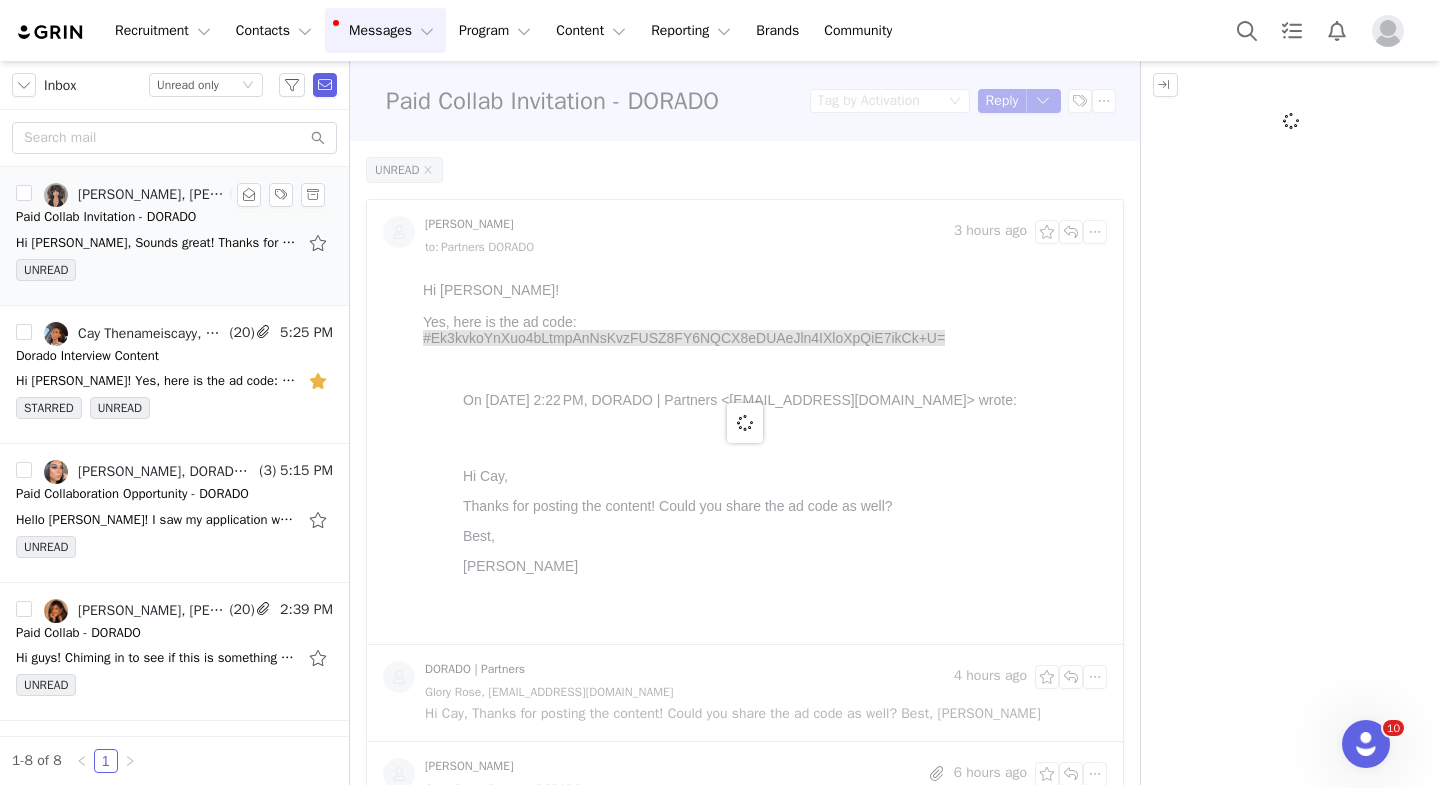 scroll, scrollTop: 0, scrollLeft: 0, axis: both 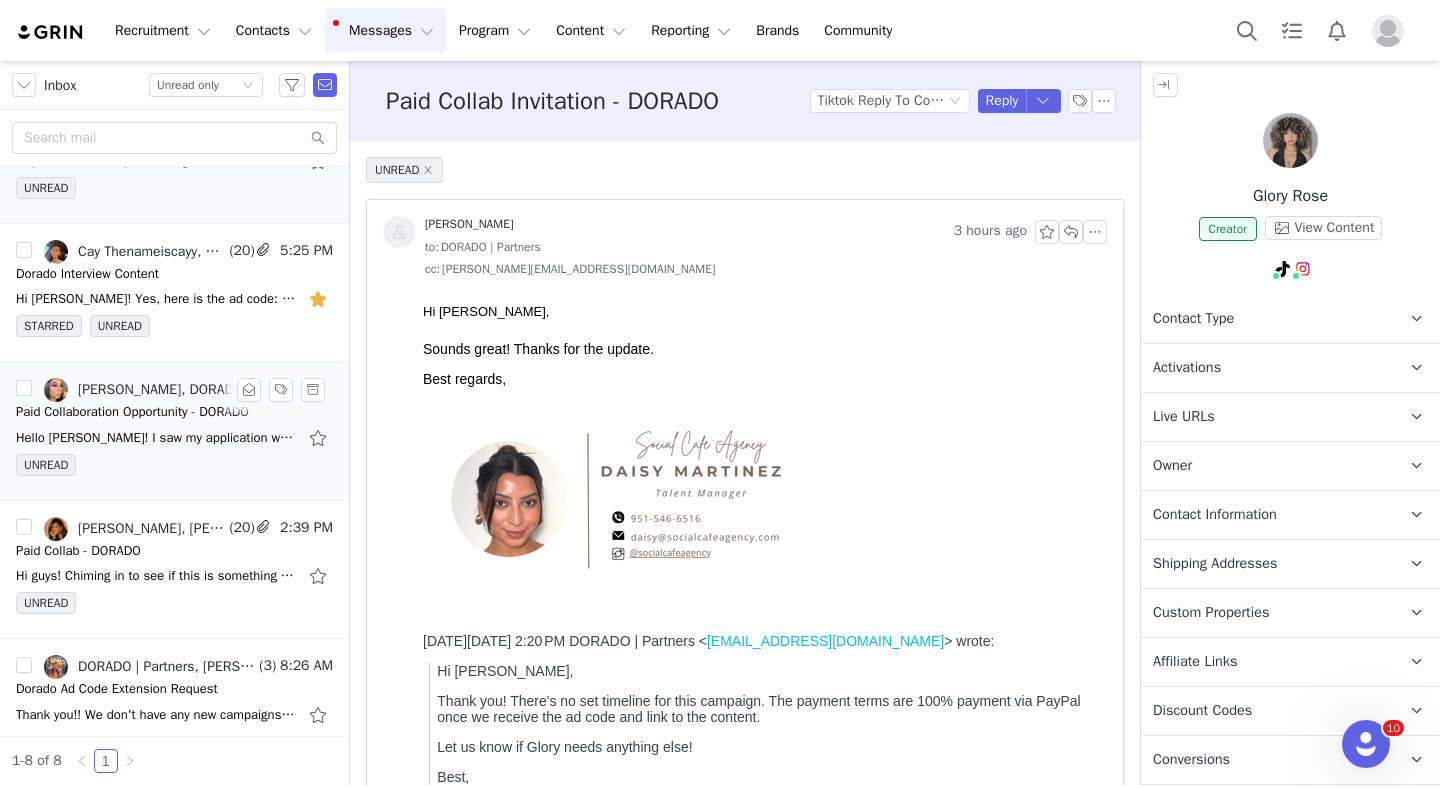 click on "Hello Jeanette! I saw my application was approved for this collaboration and that the pieces are currently in production. I would just like to inquire if the brand approved my rate for the video? Thank" at bounding box center [156, 438] 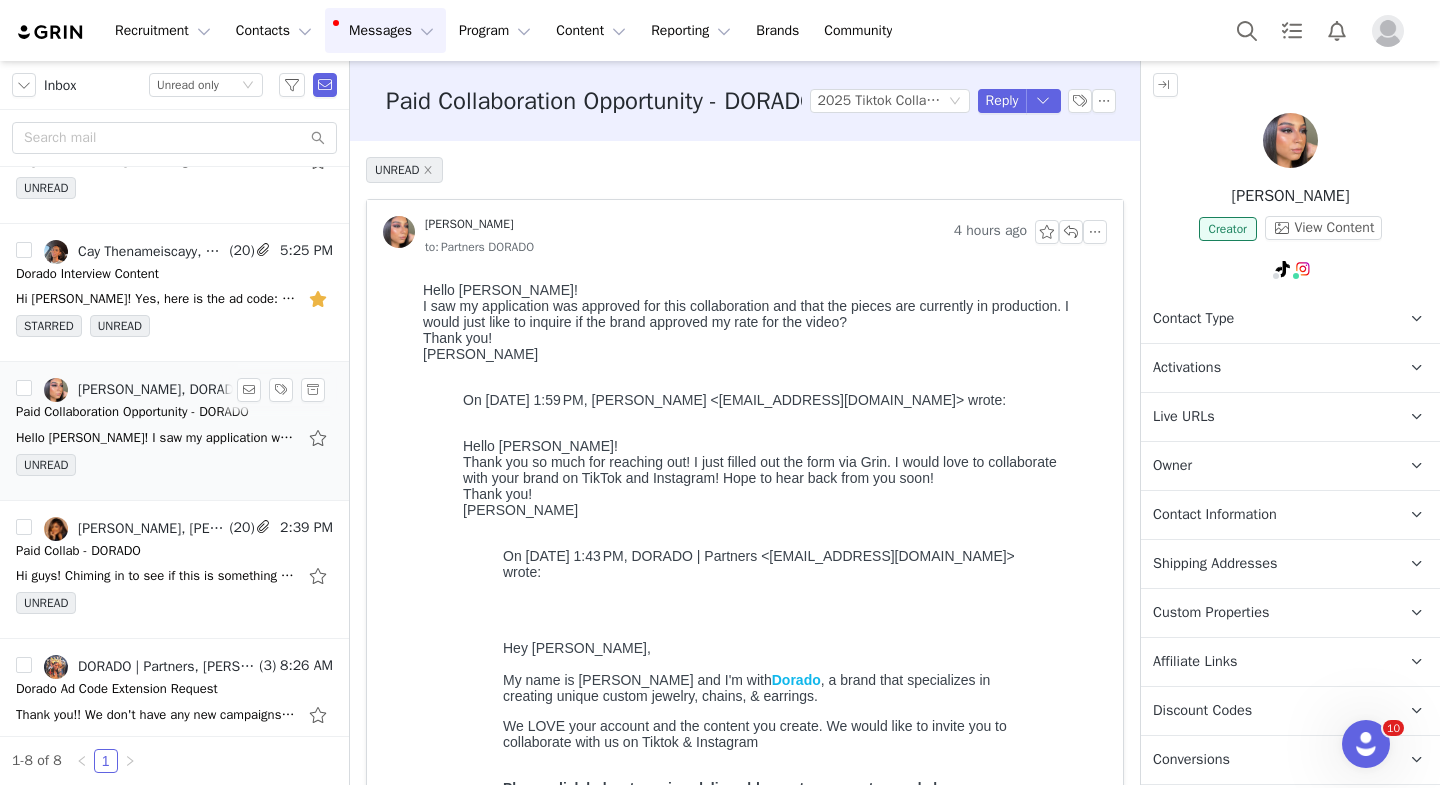 scroll, scrollTop: 0, scrollLeft: 0, axis: both 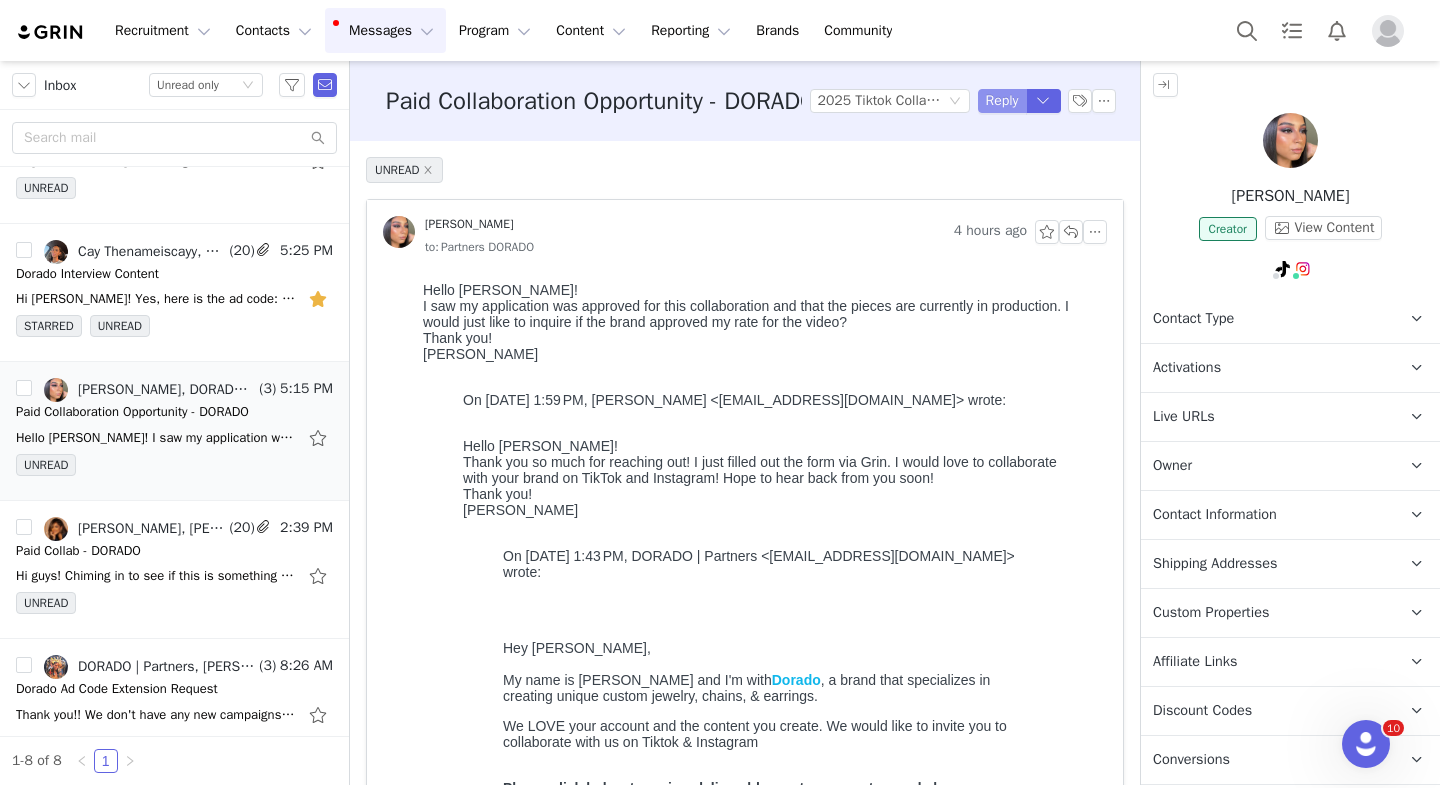 click on "Reply" at bounding box center (1002, 101) 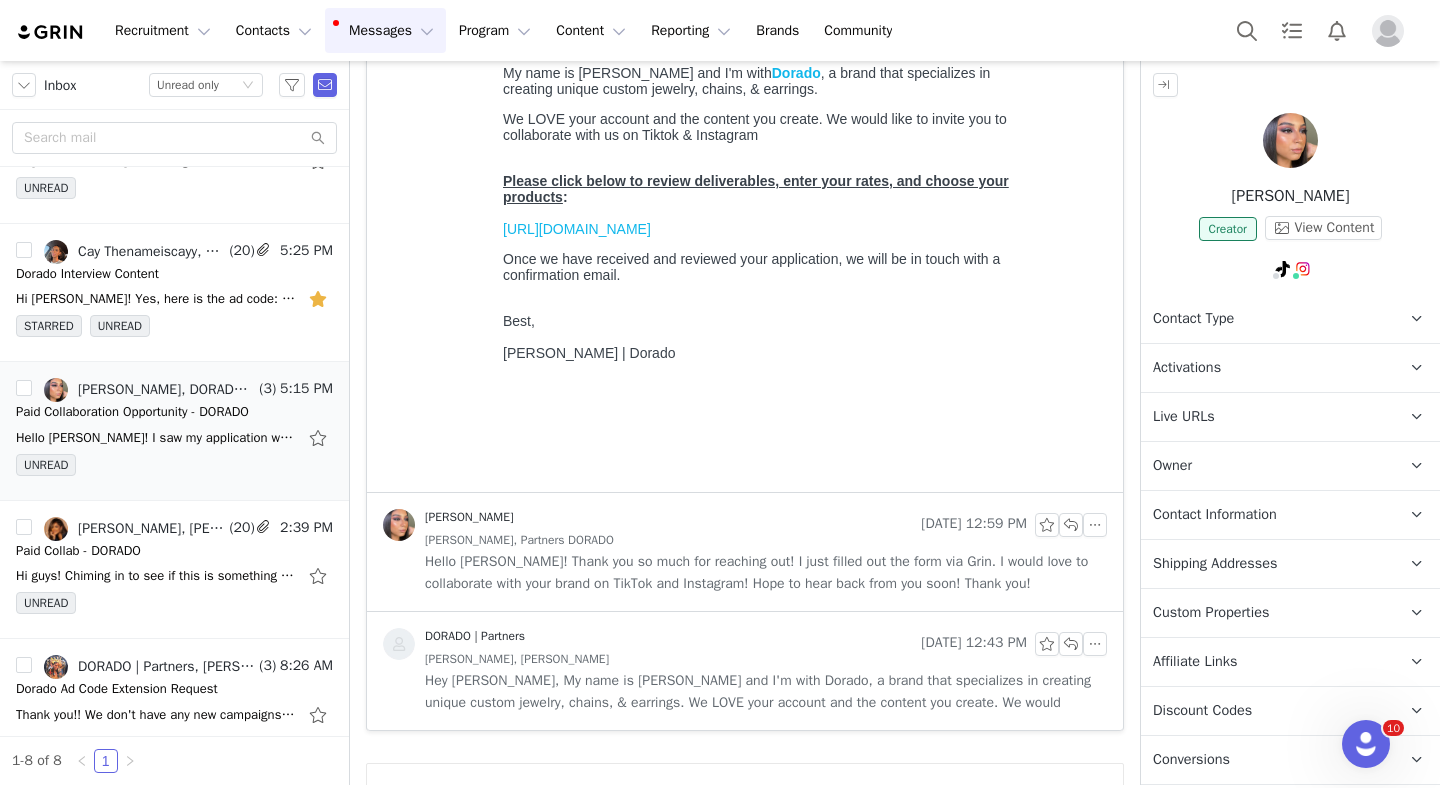 scroll, scrollTop: 1100, scrollLeft: 0, axis: vertical 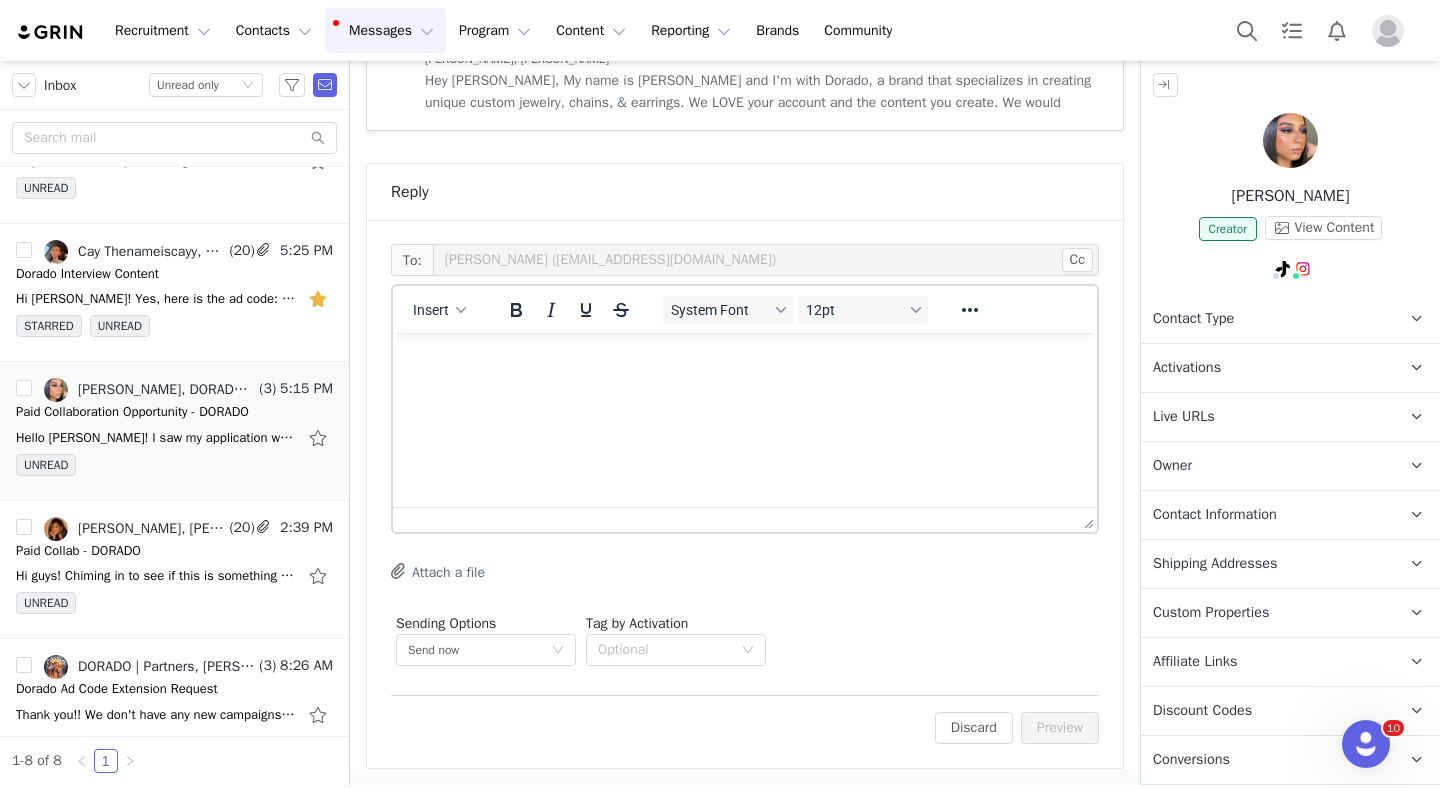 click at bounding box center (745, 360) 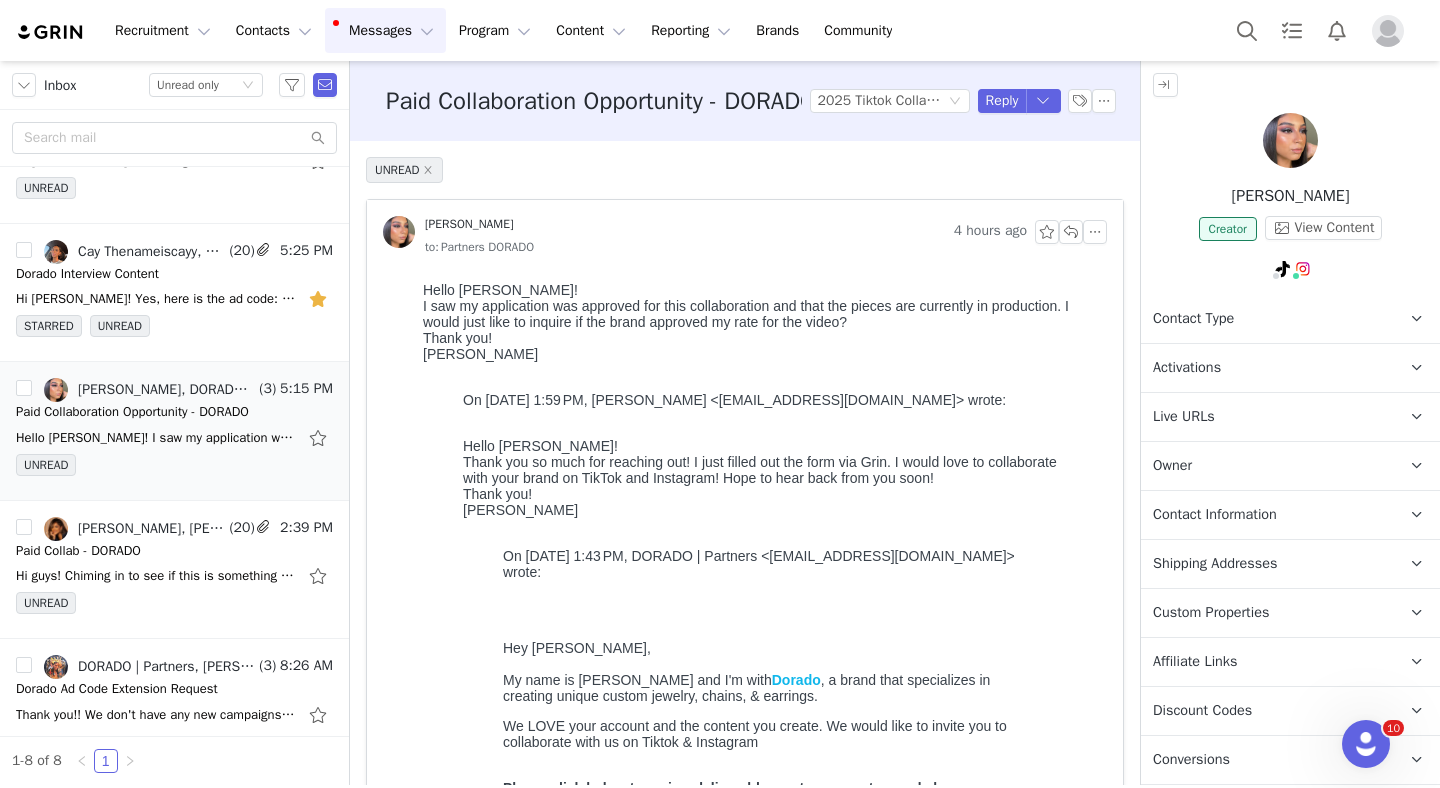 scroll, scrollTop: 1207, scrollLeft: 0, axis: vertical 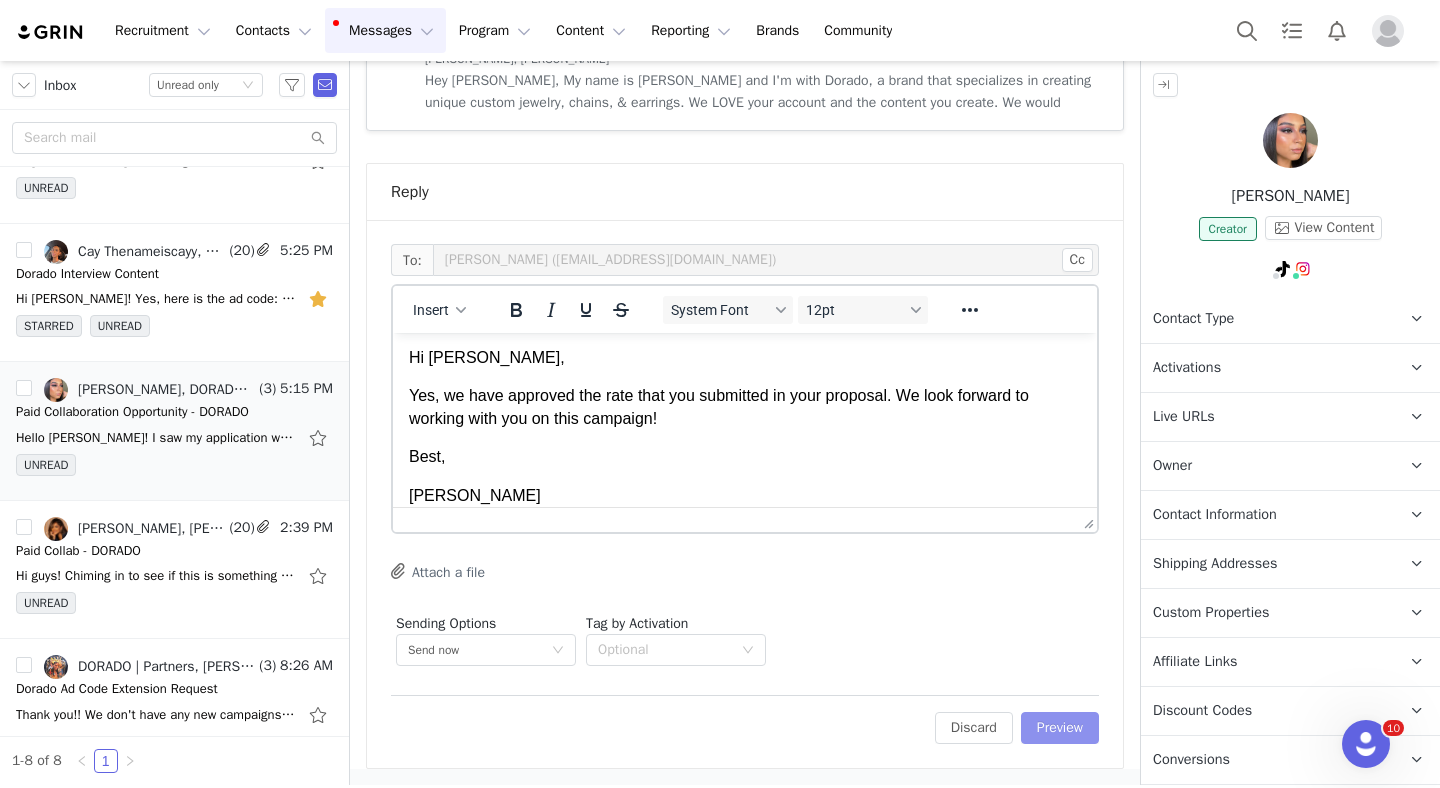 click on "Preview" at bounding box center (1060, 728) 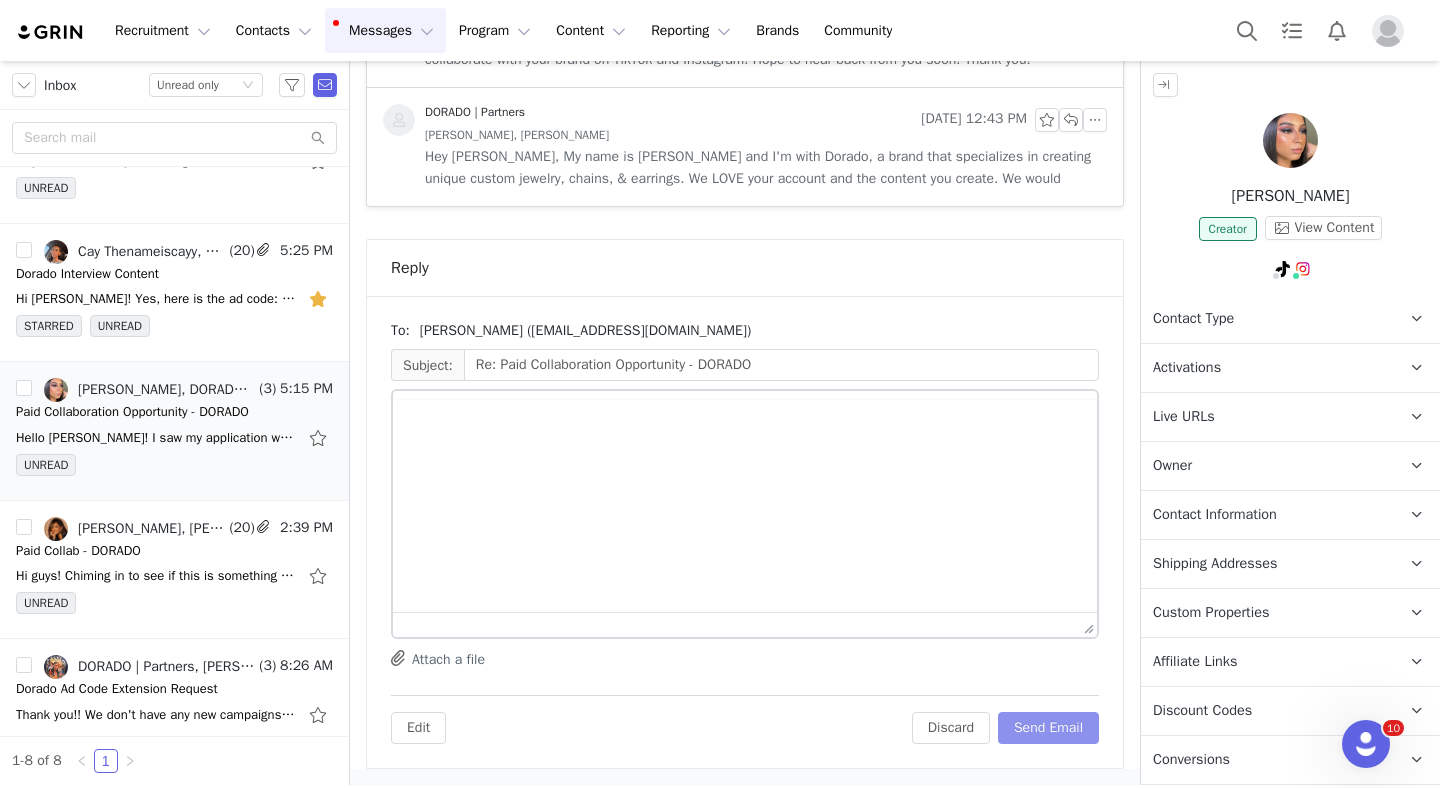 scroll, scrollTop: 1131, scrollLeft: 0, axis: vertical 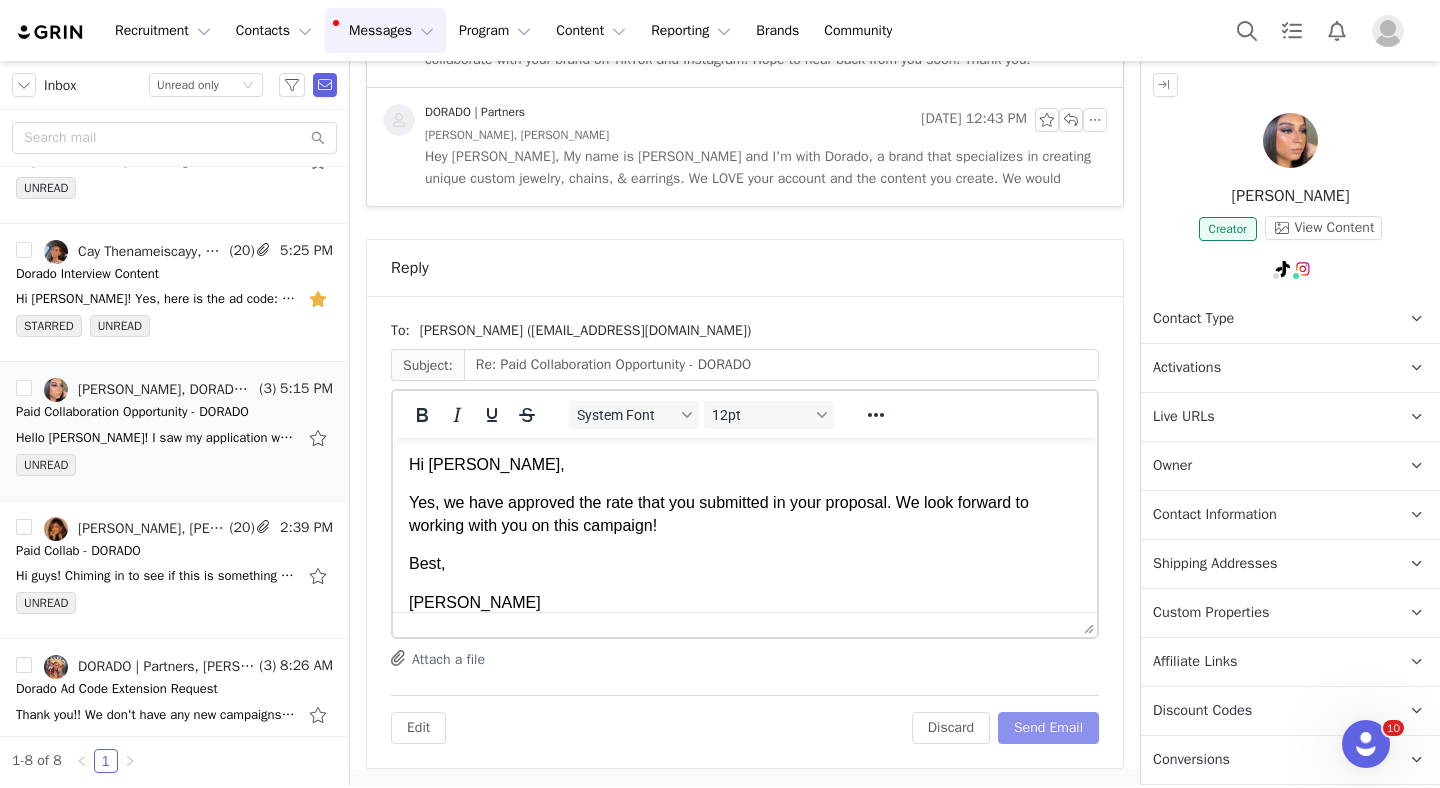 click on "Send Email" at bounding box center (1048, 728) 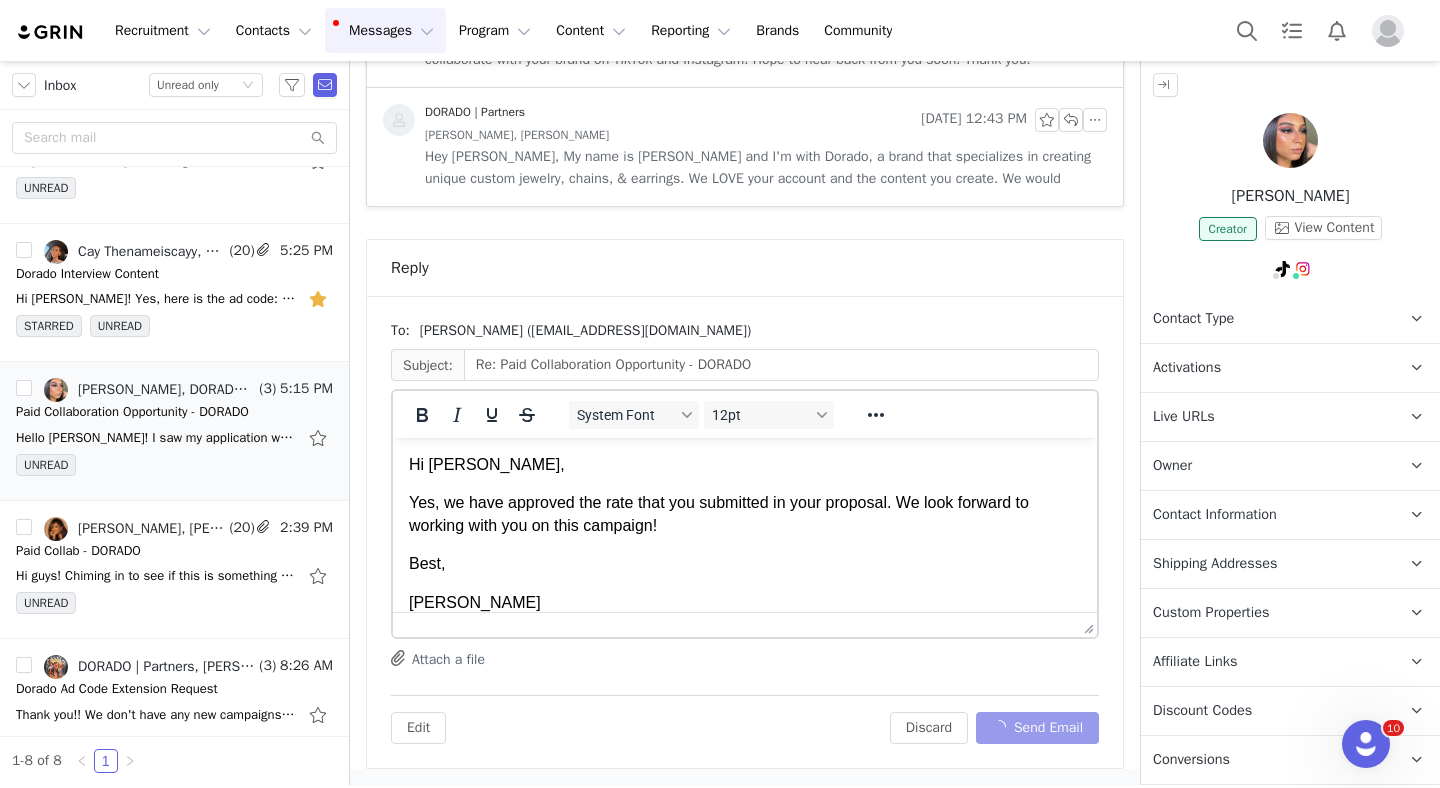 scroll, scrollTop: 569, scrollLeft: 0, axis: vertical 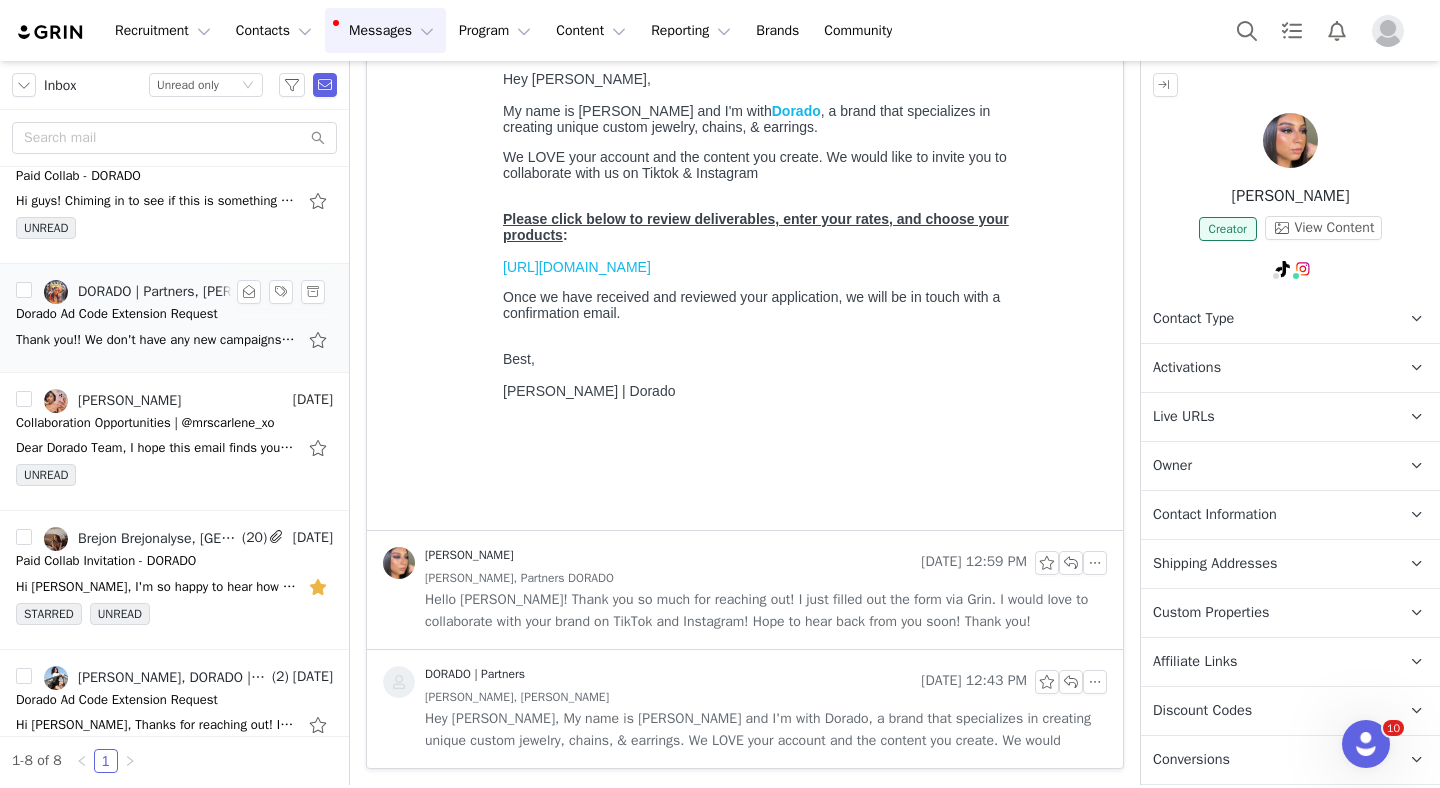 click on "Thank you!! We don't have any new campaigns at the moment, but if anything changes that's a fit we'll be in touch. :) Hope you have a great rest of your week! Best, Jeanette" at bounding box center [156, 340] 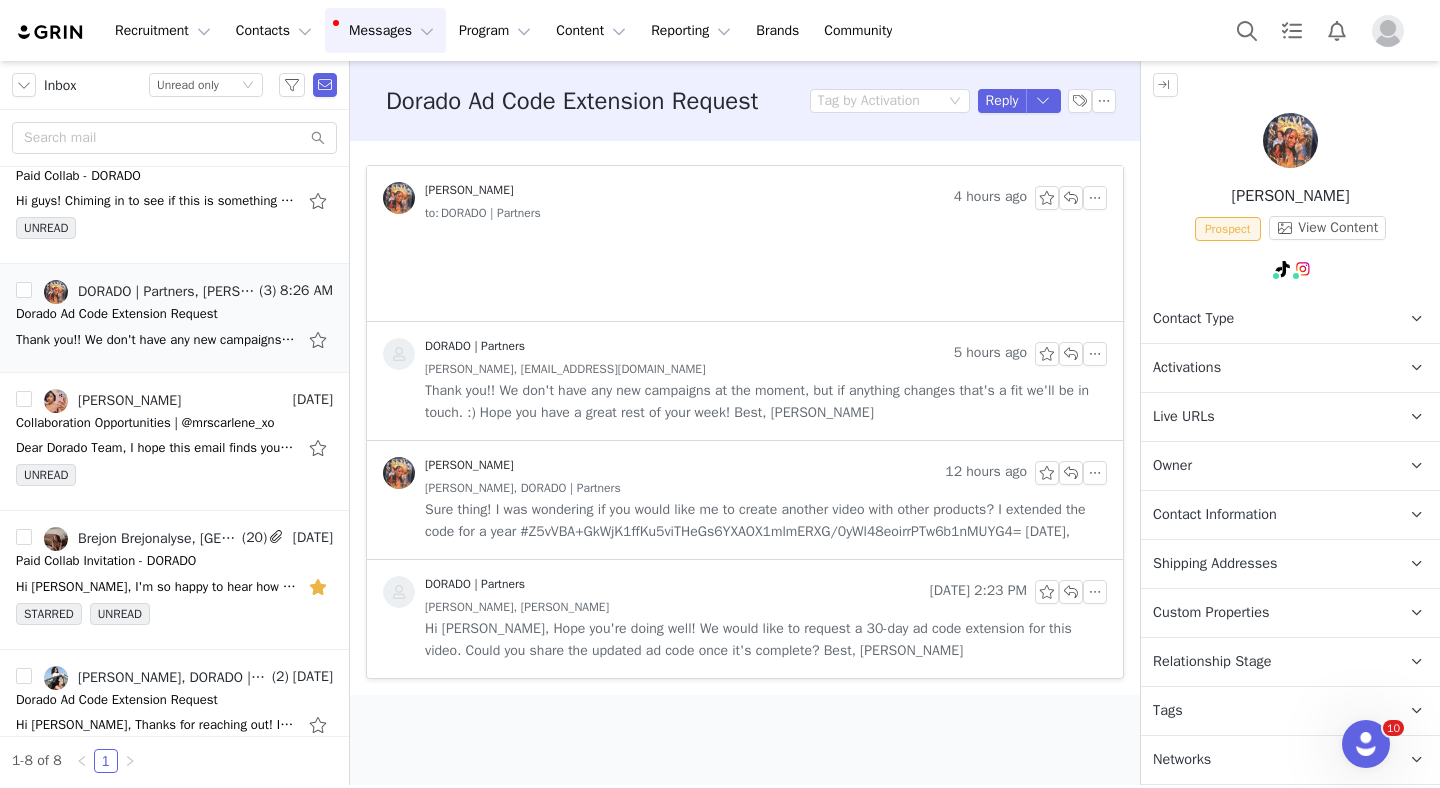 scroll, scrollTop: 0, scrollLeft: 0, axis: both 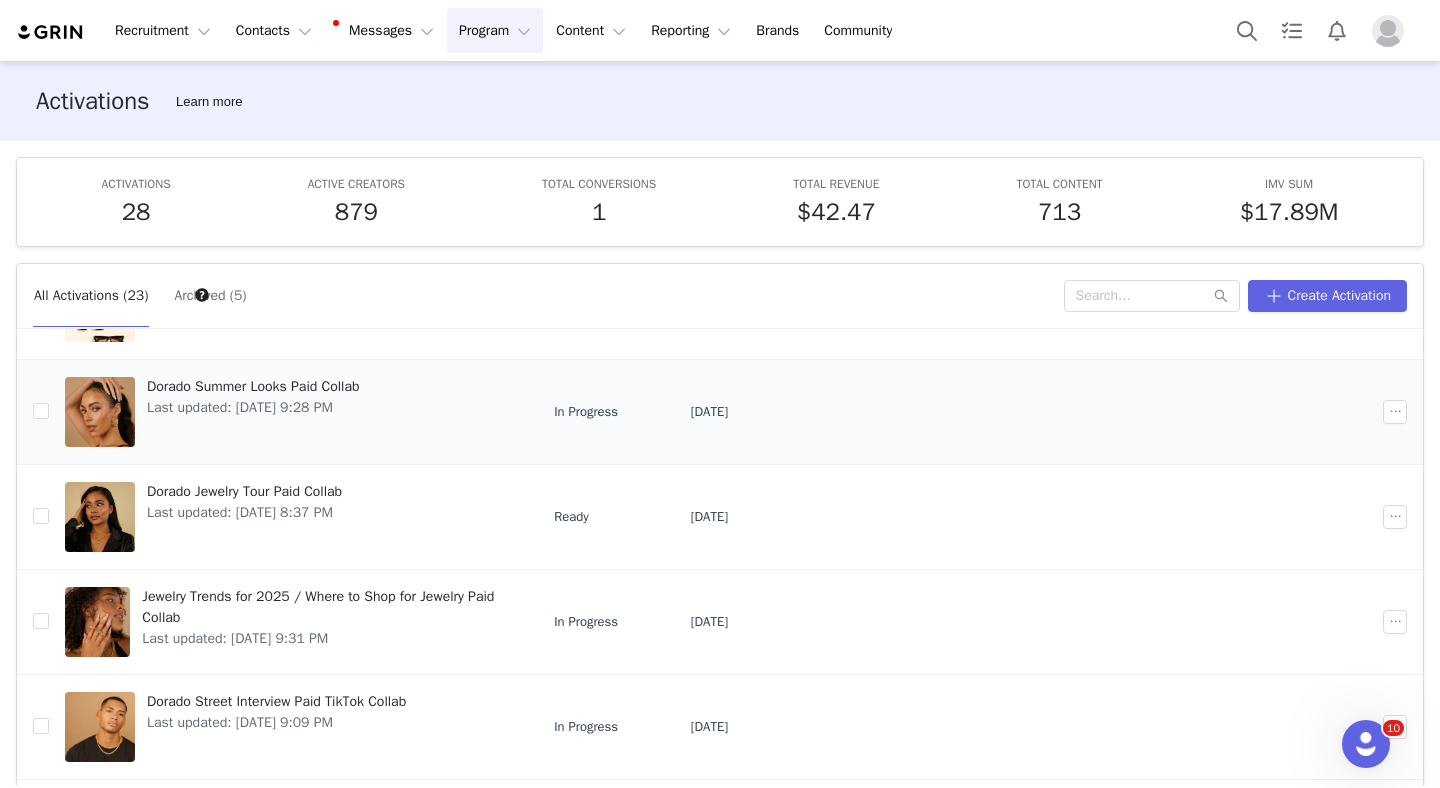 click on "Dorado Summer Looks Paid Collab" at bounding box center (253, 386) 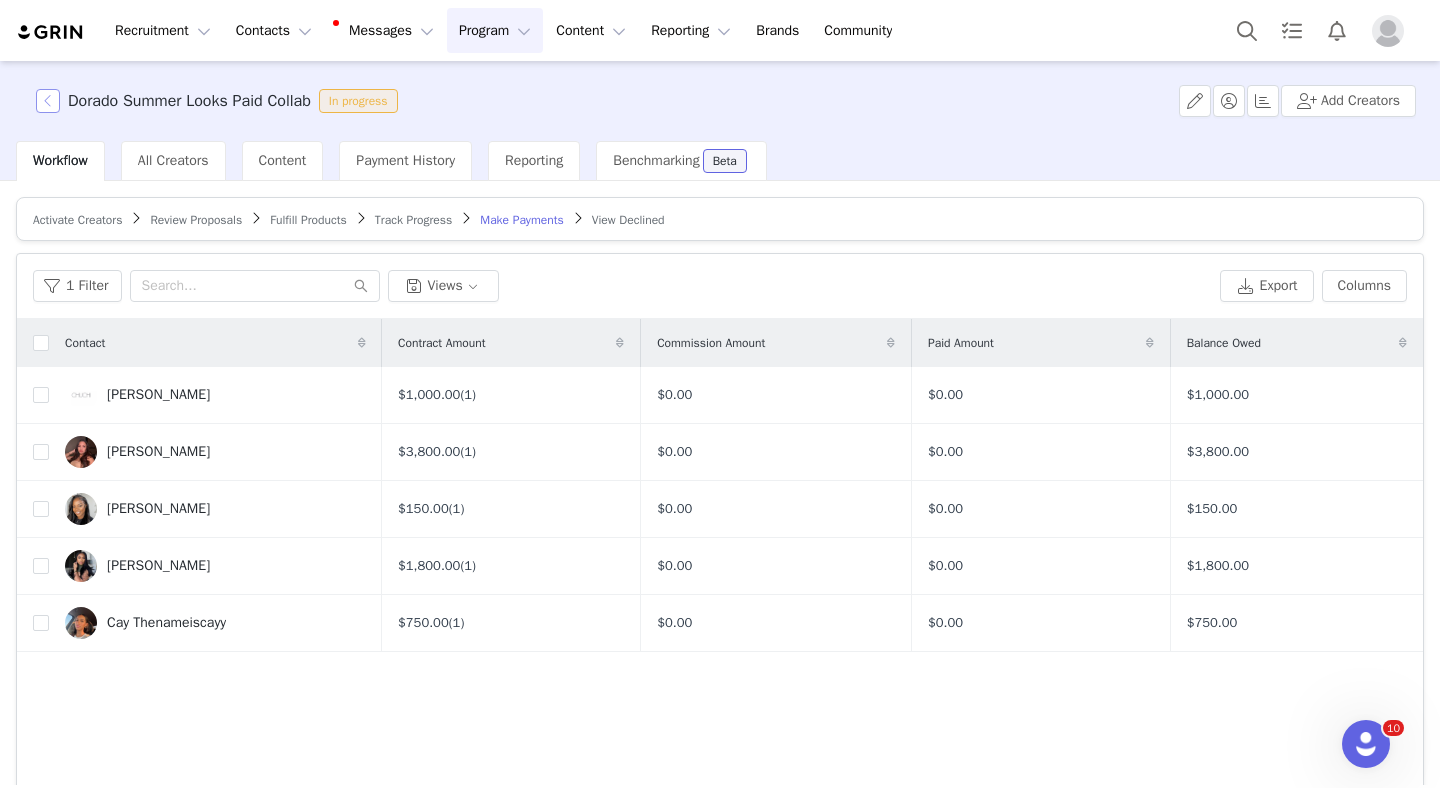 click at bounding box center (48, 101) 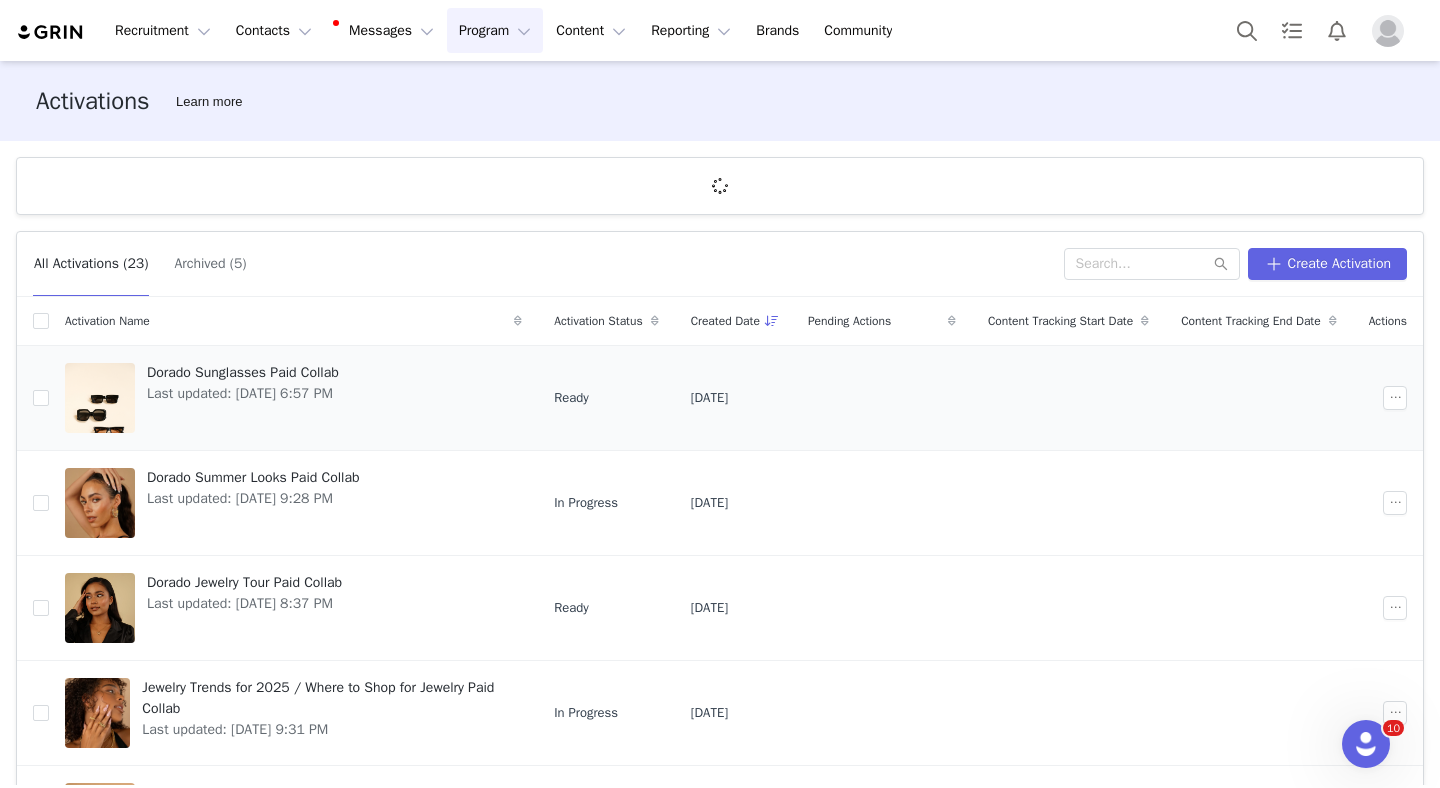 click on "Dorado Sunglasses Paid Collab" at bounding box center [243, 372] 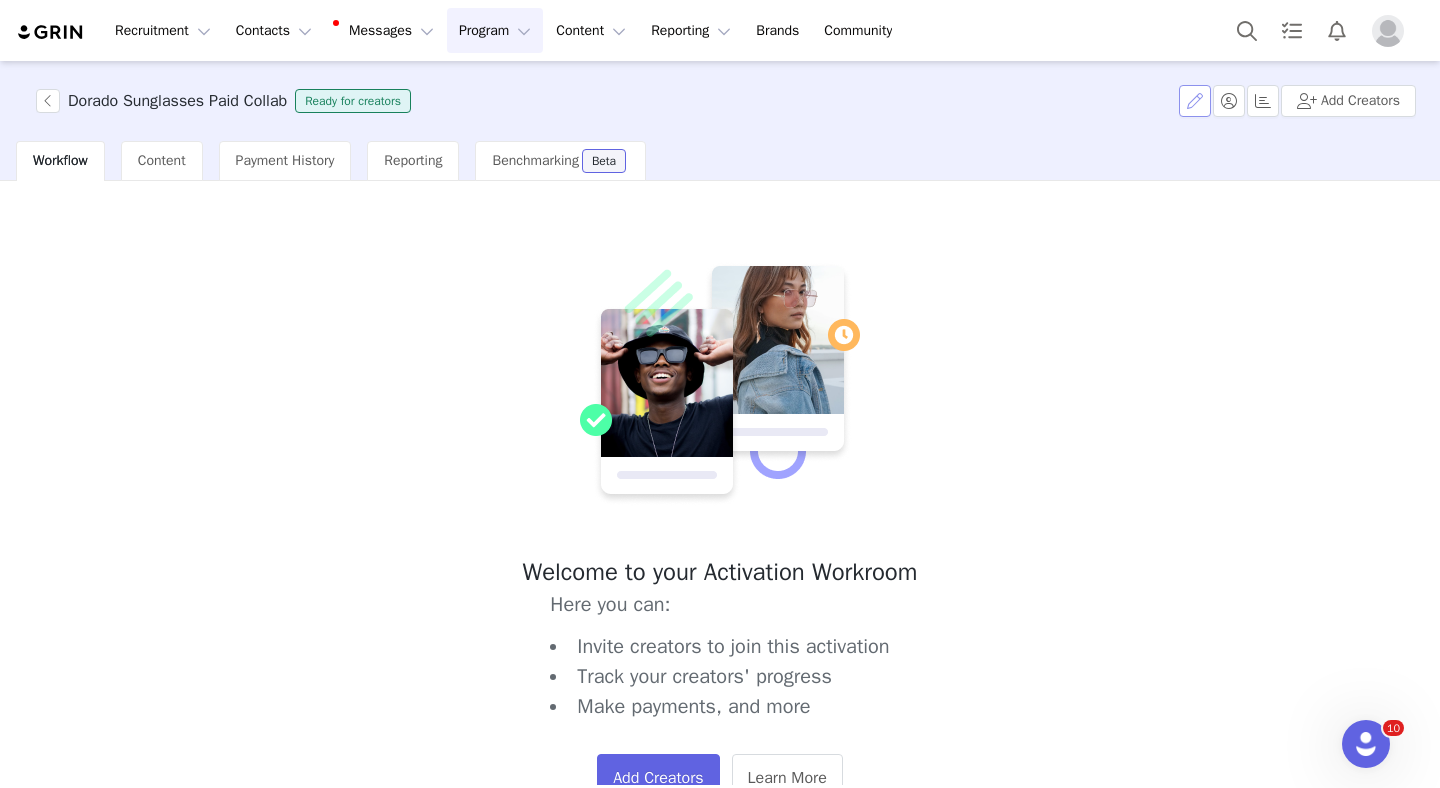 click at bounding box center [1195, 101] 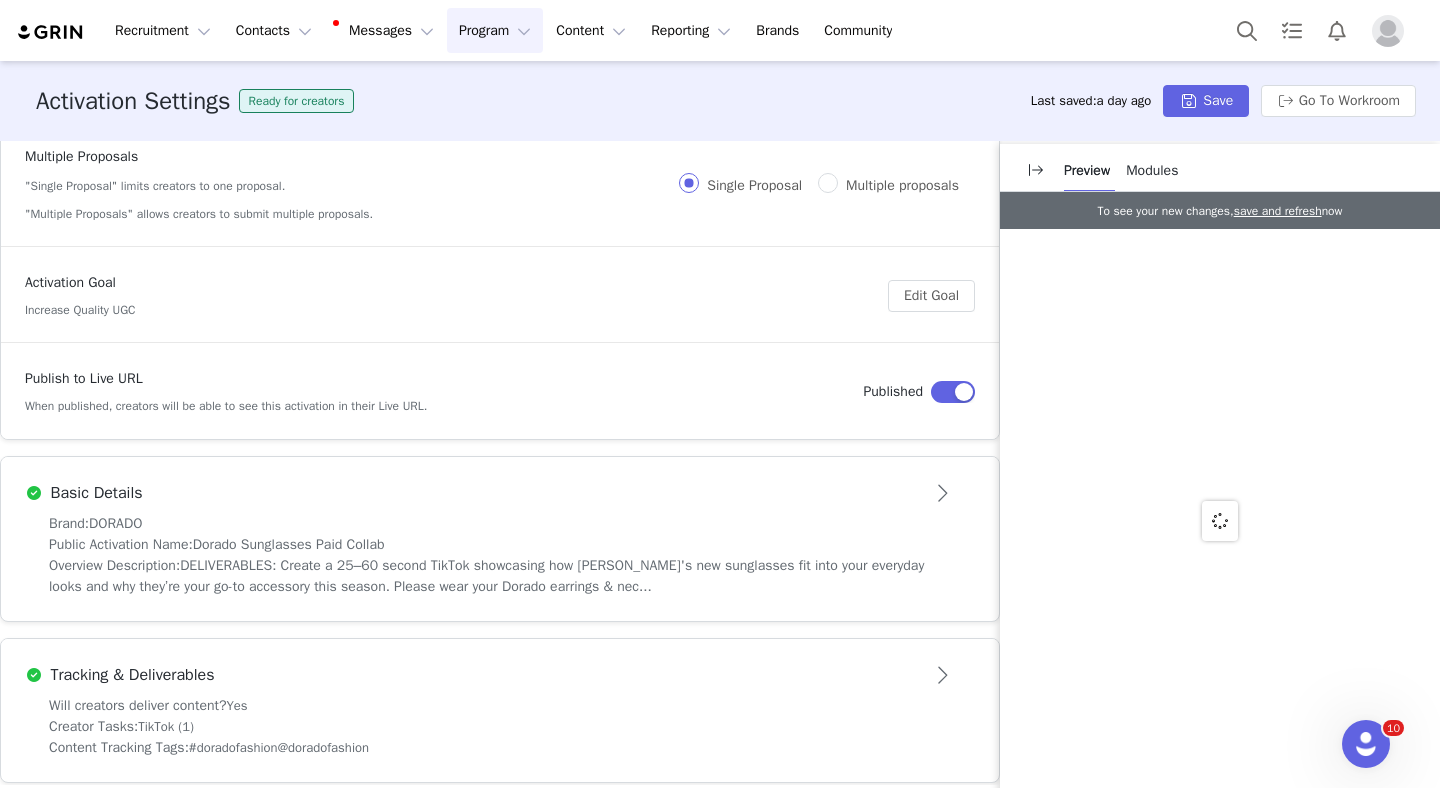 scroll, scrollTop: 167, scrollLeft: 0, axis: vertical 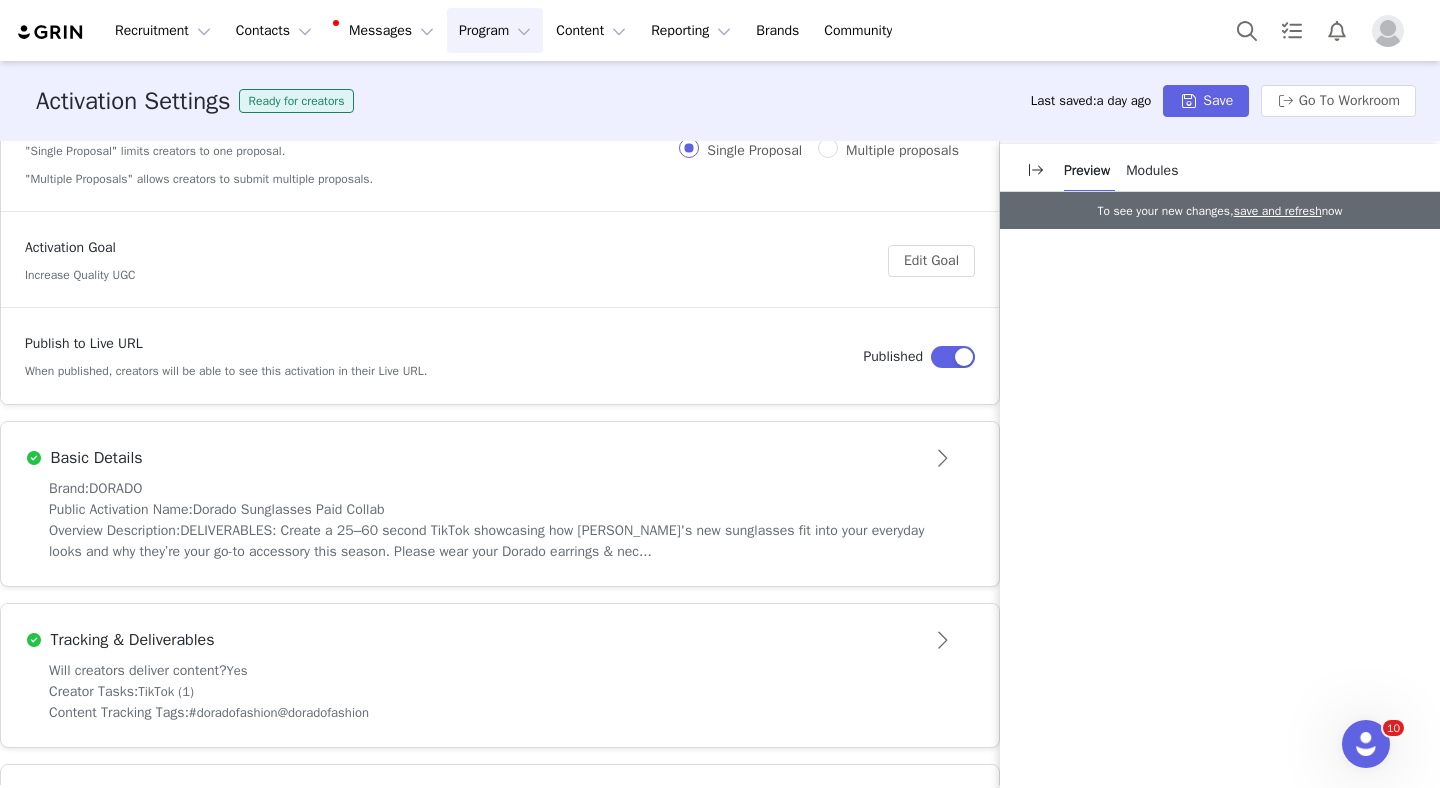 click on "DELIVERABLES:
Create a 25–60 second TikTok showcasing how [PERSON_NAME]'s new sunglasses fit into your everyday looks and why they’re your go-to accessory this season. Please wear your Dorado earrings & nec..." at bounding box center (486, 541) 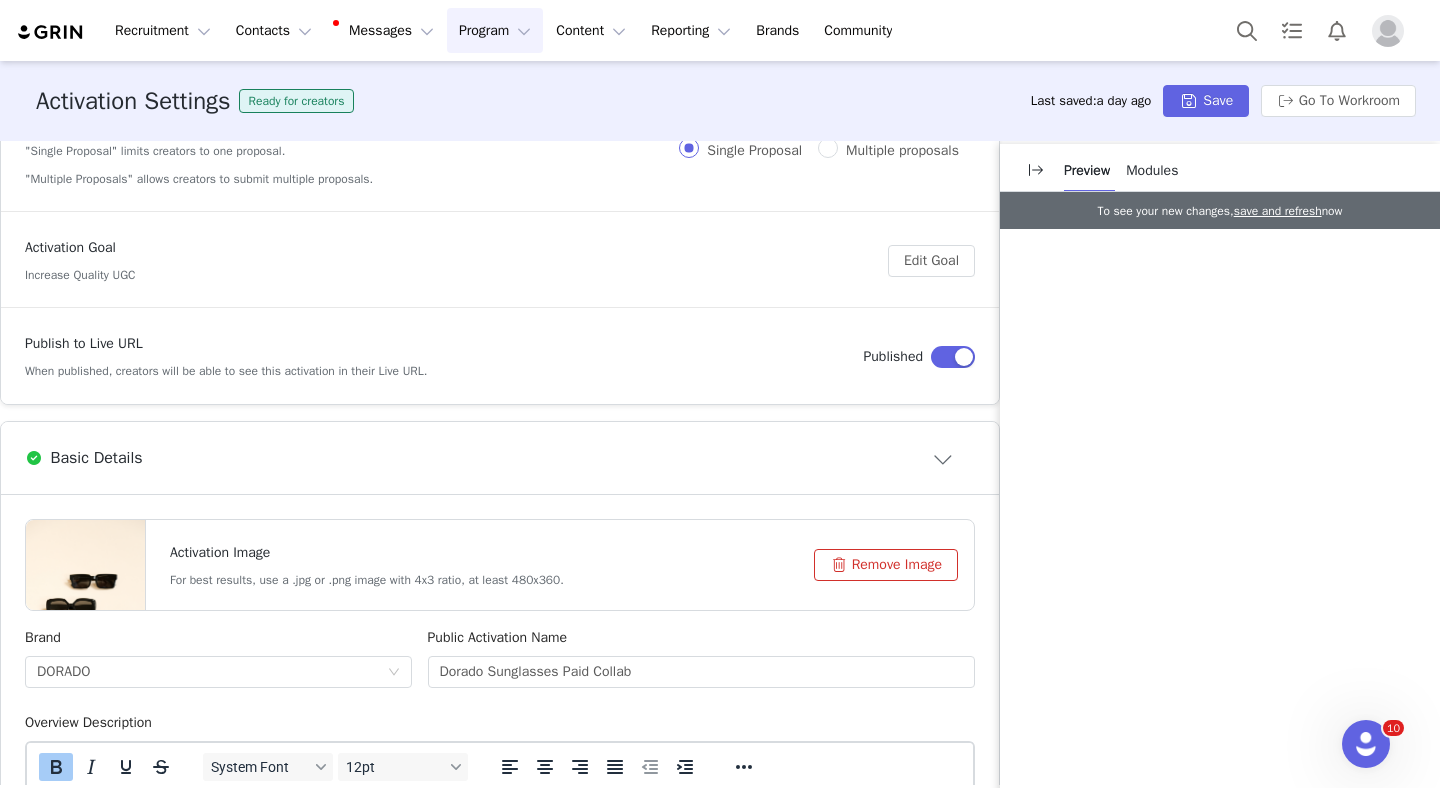 scroll, scrollTop: 0, scrollLeft: 0, axis: both 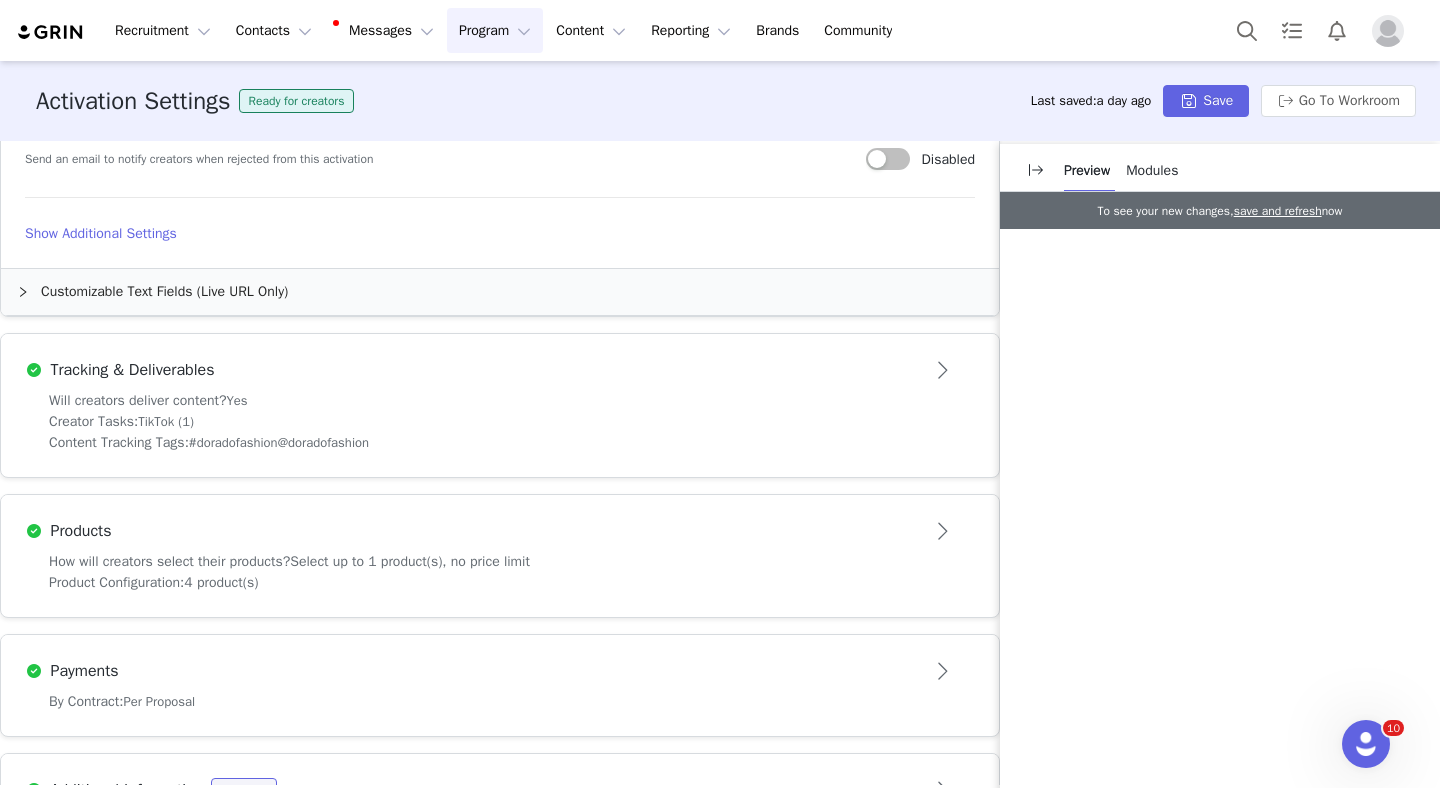 click on "Creator Tasks:  TikTok (1)" at bounding box center (500, 421) 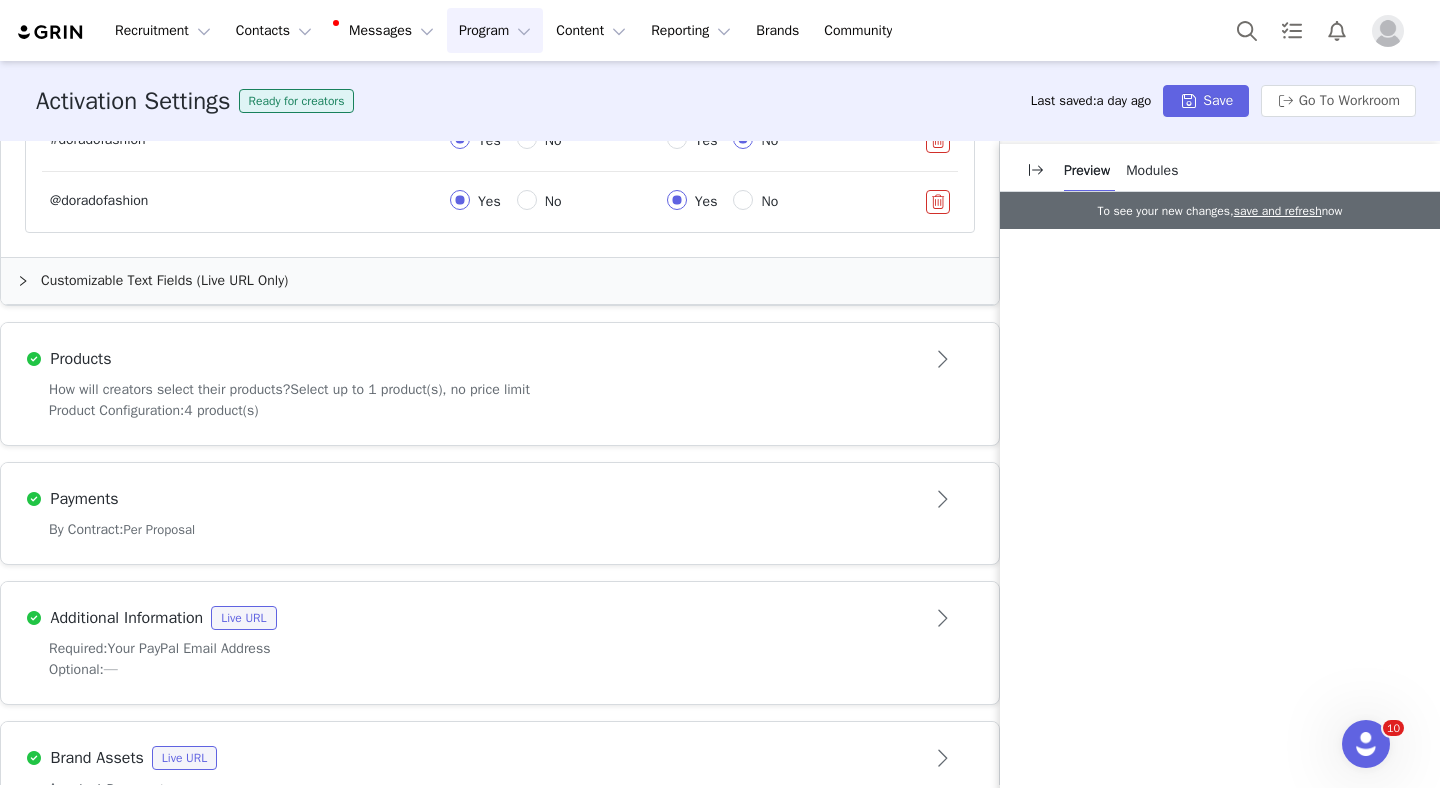 scroll, scrollTop: 1342, scrollLeft: 0, axis: vertical 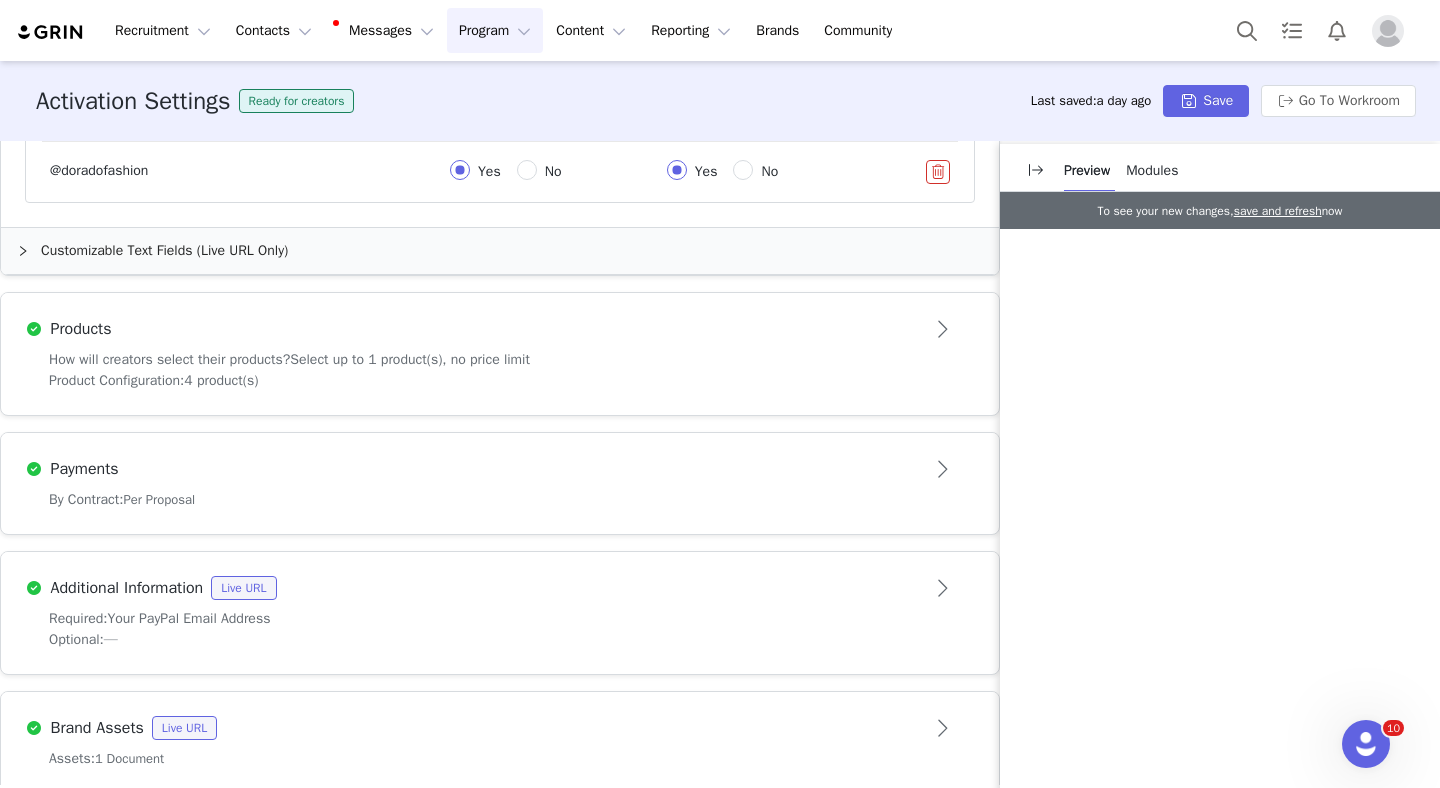 click on "How will creators select their products? Select up to 1 product(s), no price limit" at bounding box center (500, 359) 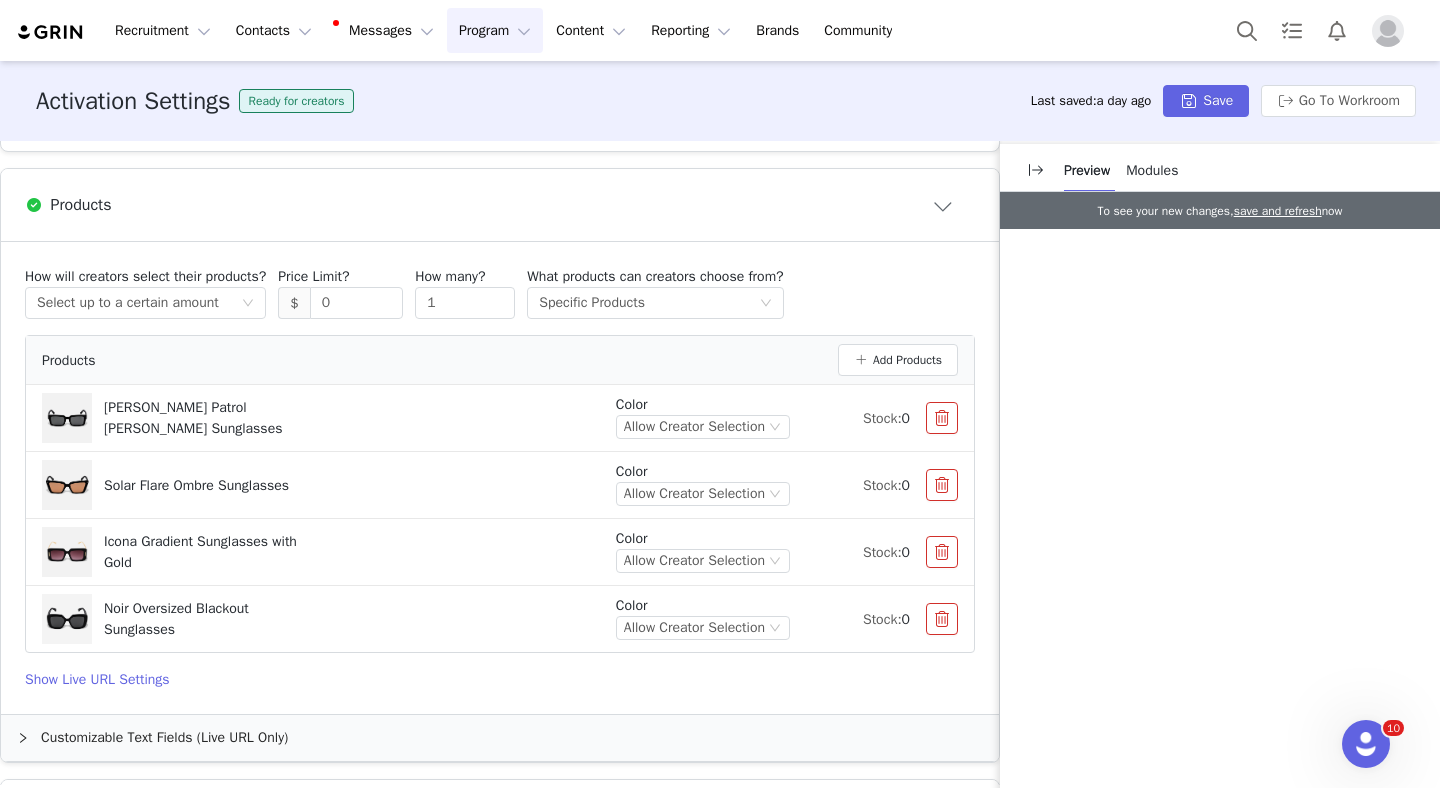 scroll, scrollTop: 746, scrollLeft: 0, axis: vertical 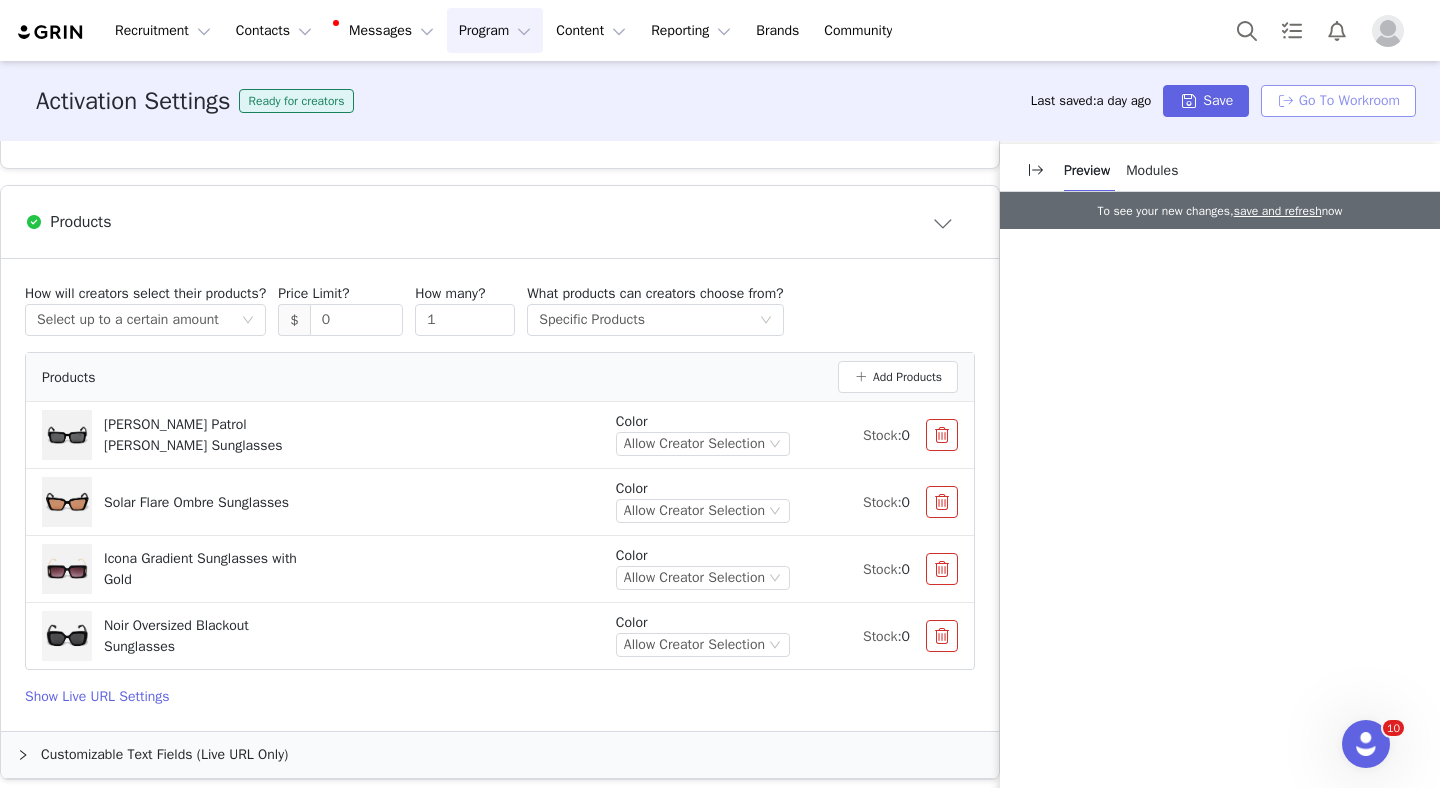 click on "Go To Workroom" at bounding box center [1338, 101] 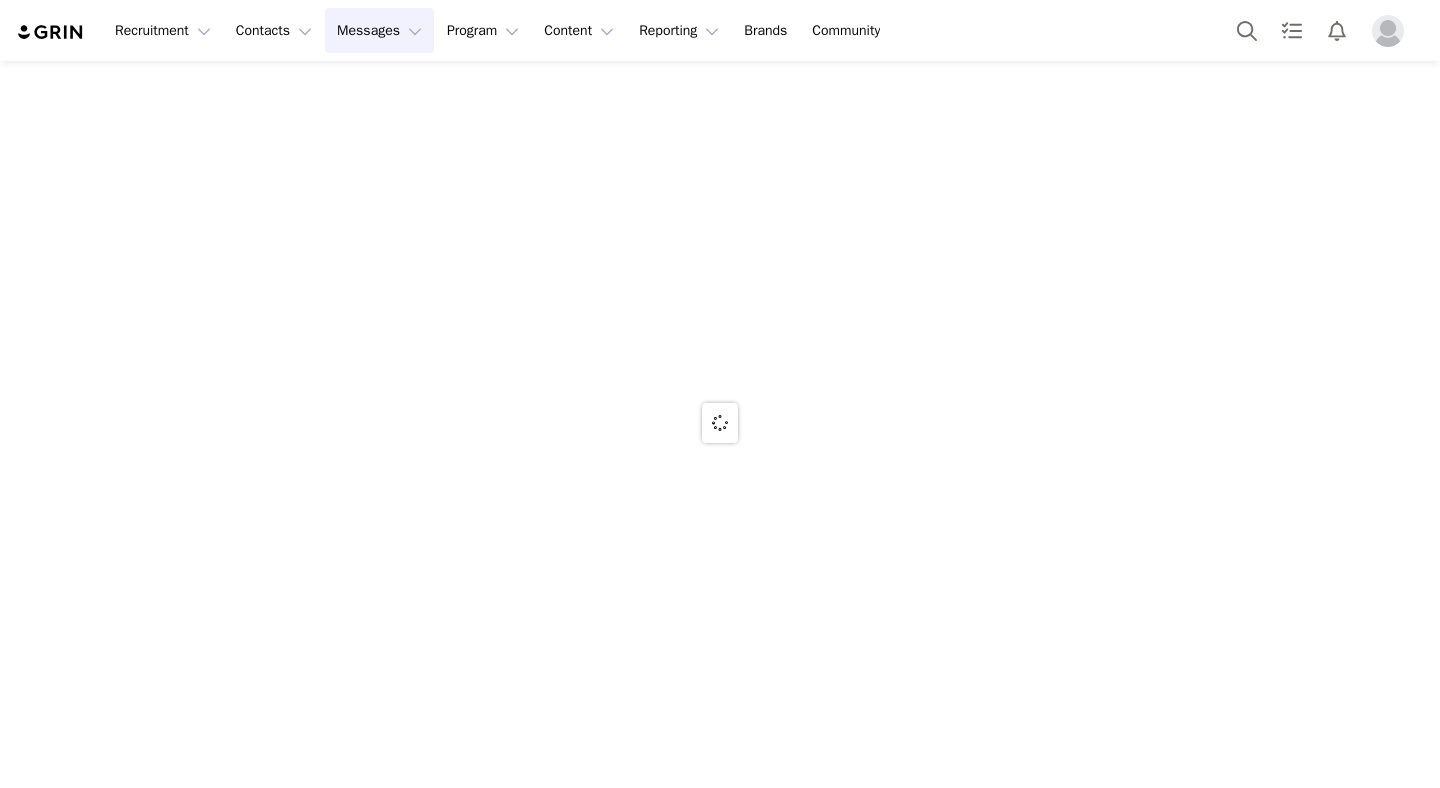 scroll, scrollTop: 0, scrollLeft: 0, axis: both 